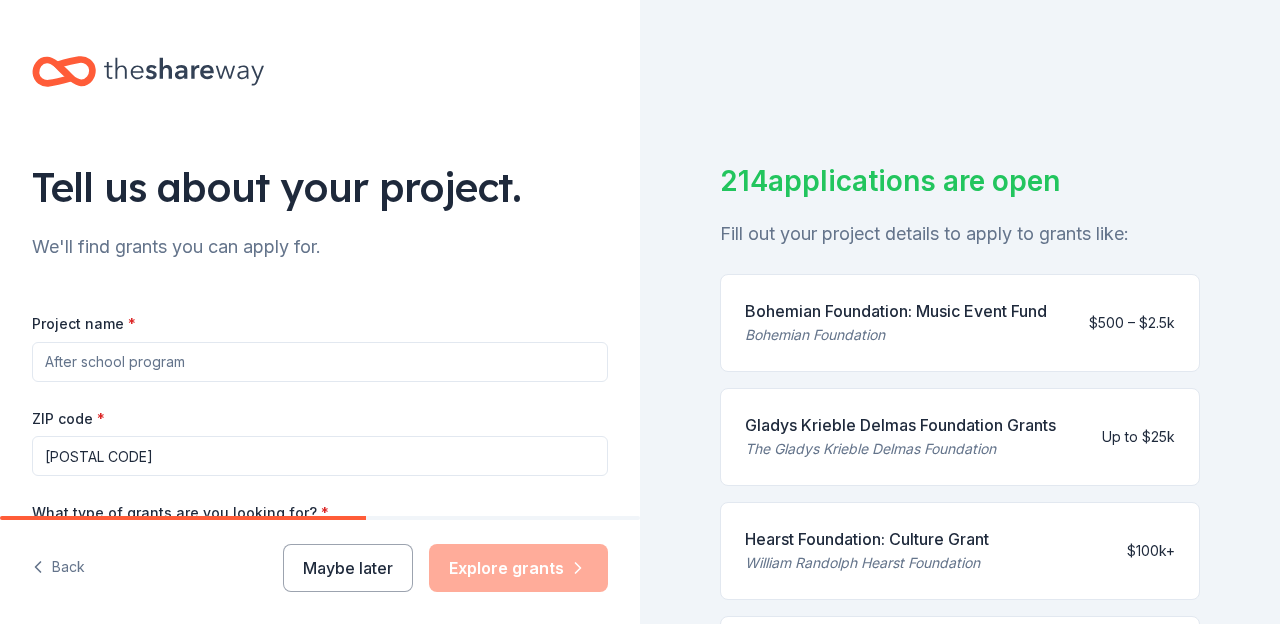 scroll, scrollTop: 0, scrollLeft: 0, axis: both 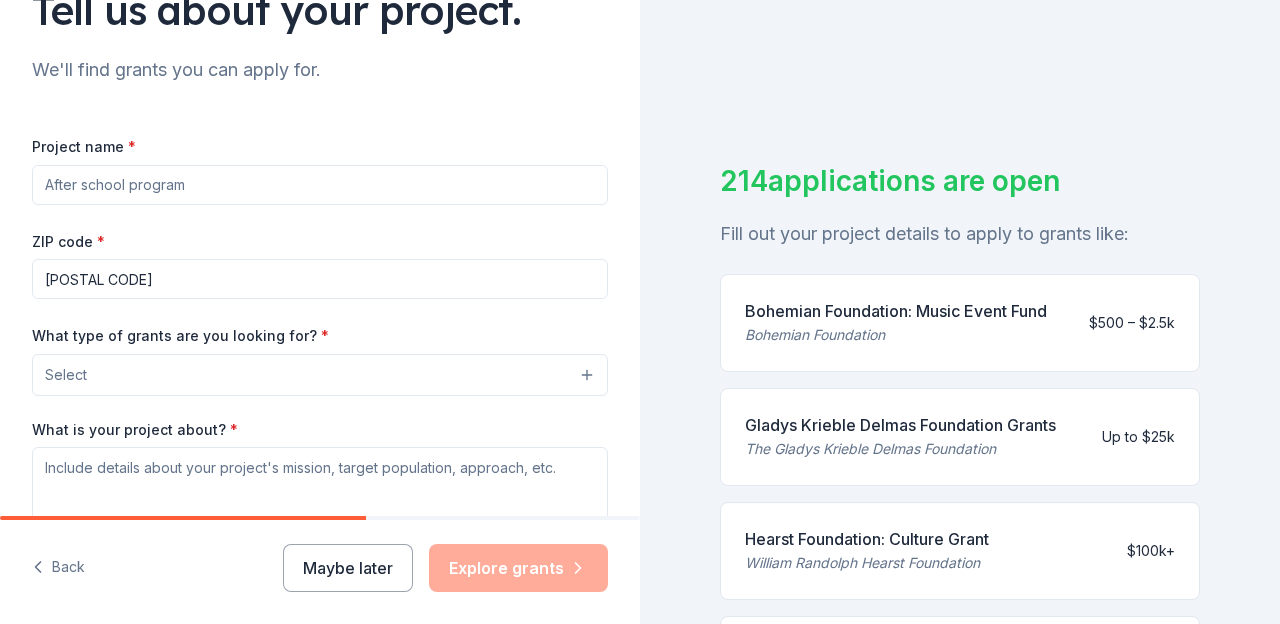 click on "Project name *" at bounding box center [320, 185] 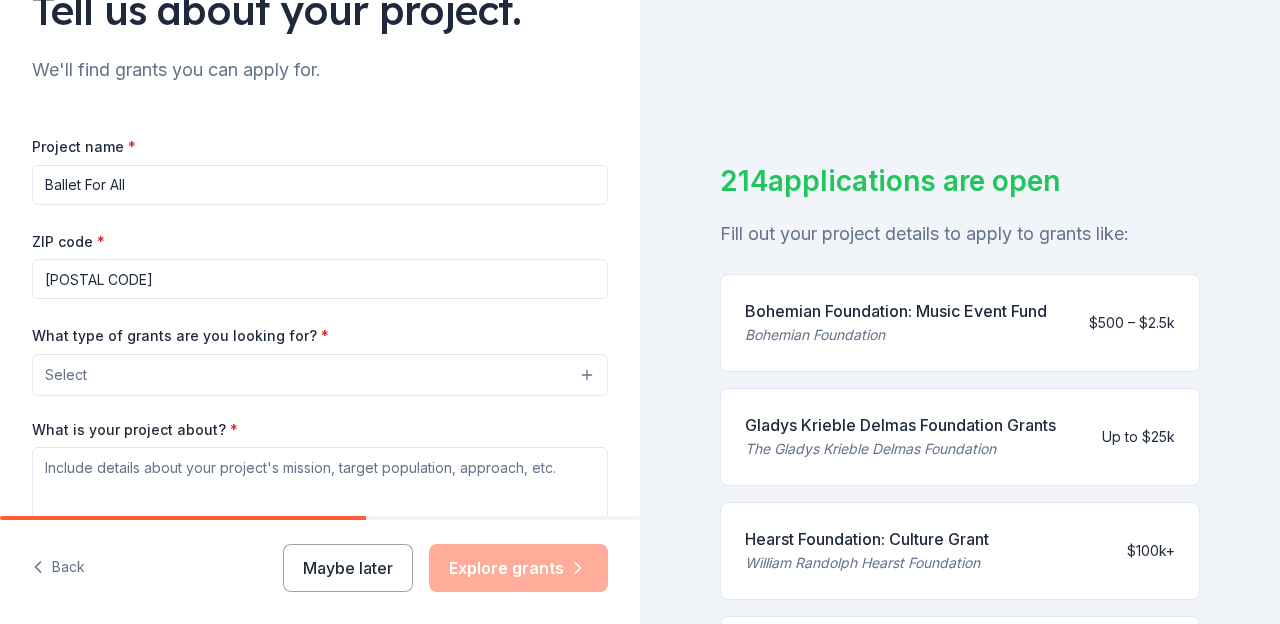 type on "Ballet For All" 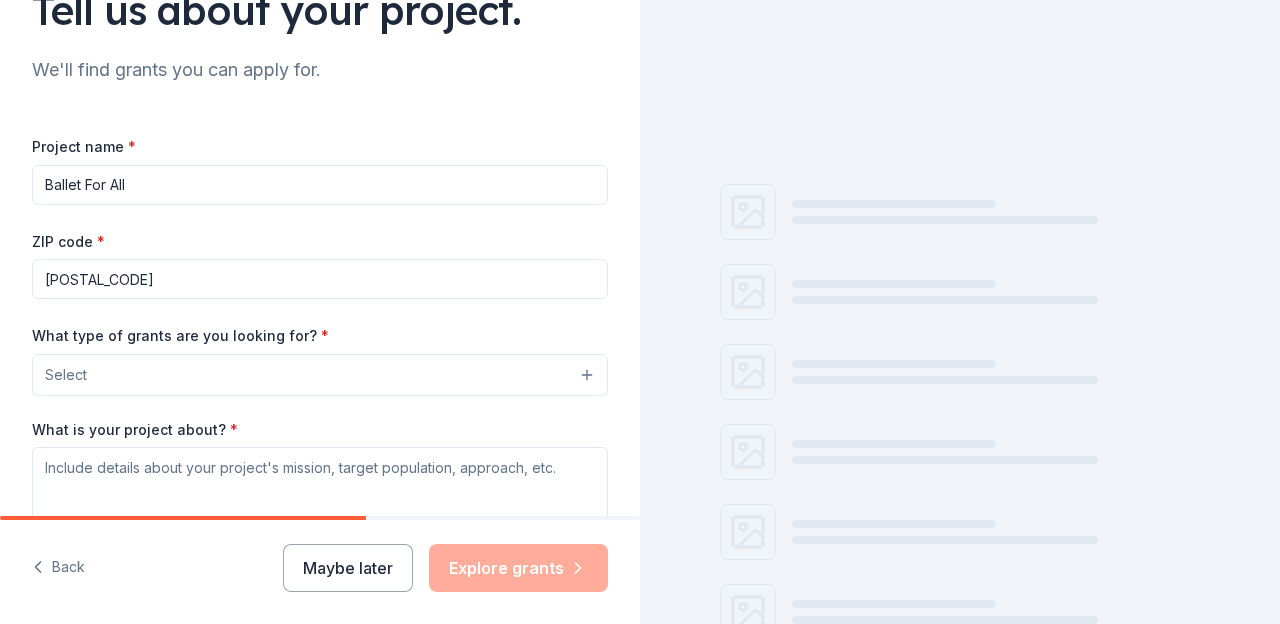 type on "80524" 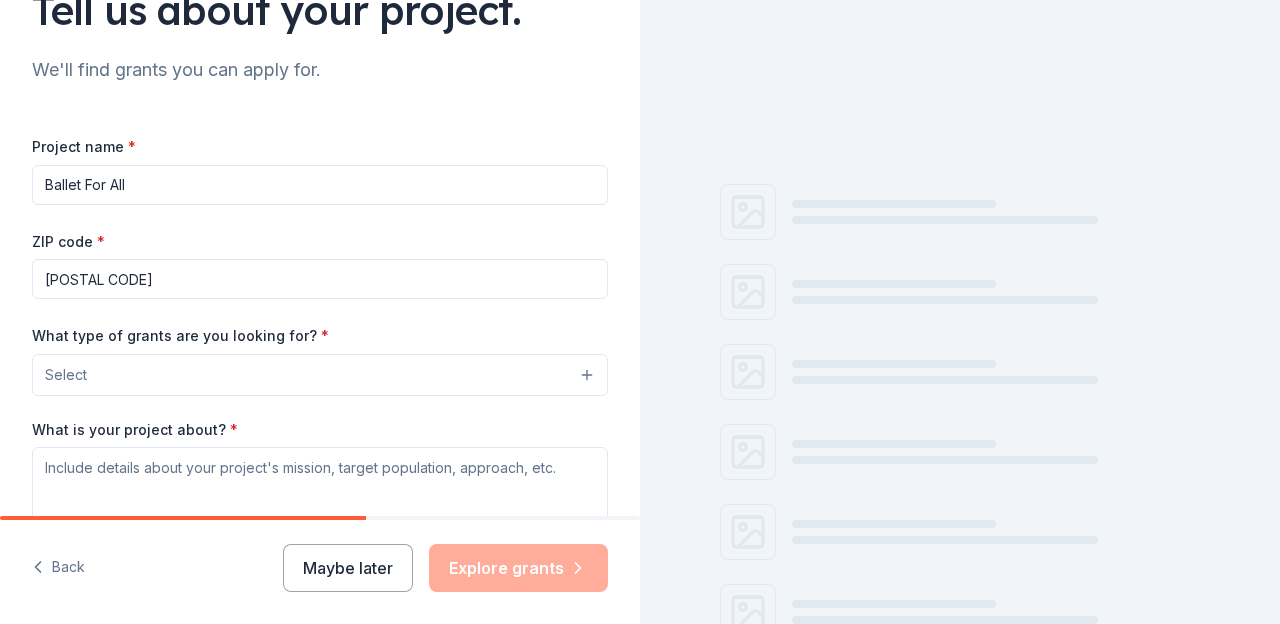 click on "Select" at bounding box center [320, 375] 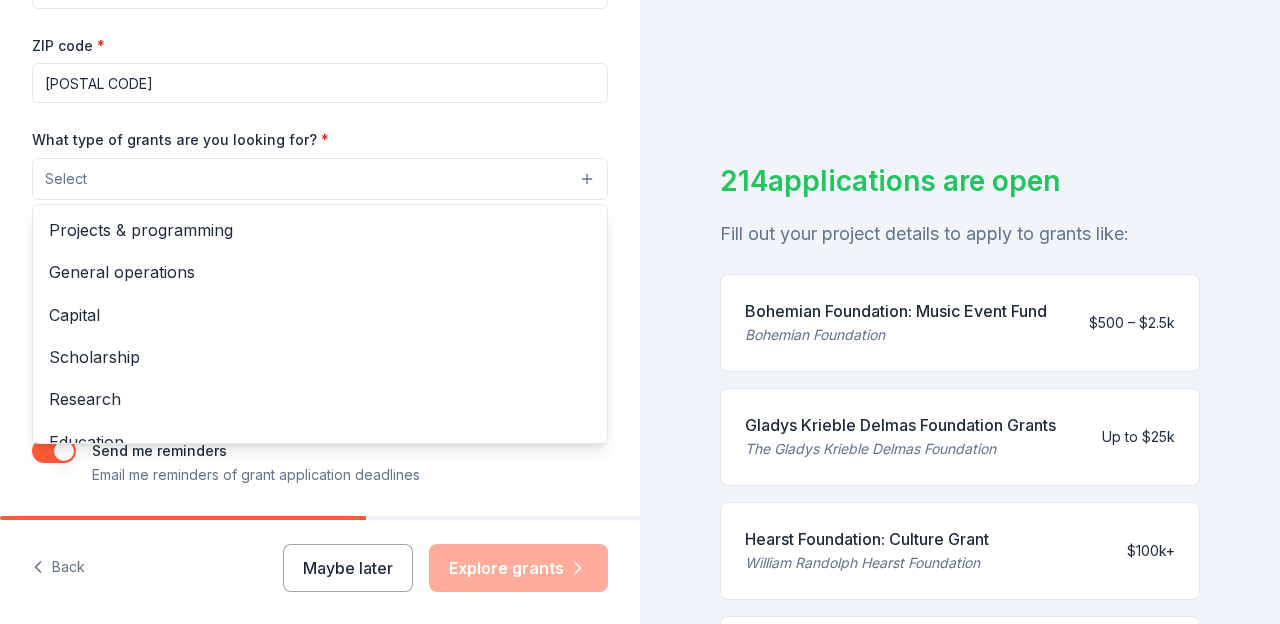 scroll, scrollTop: 376, scrollLeft: 0, axis: vertical 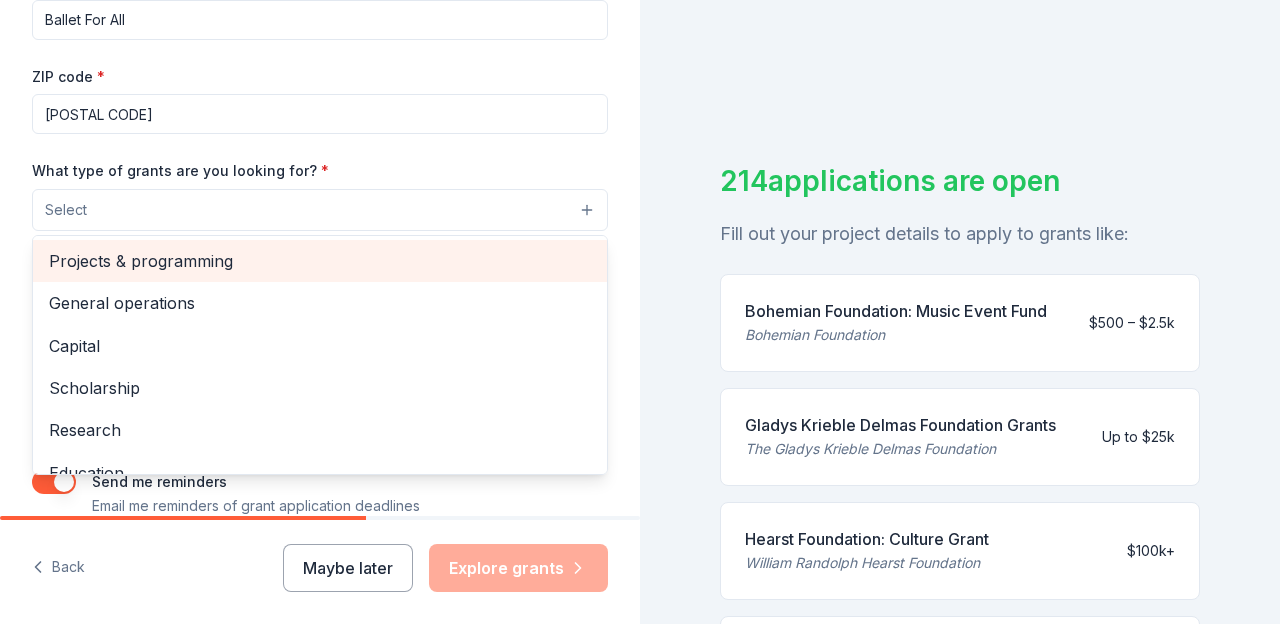 click on "Projects & programming" at bounding box center (320, 261) 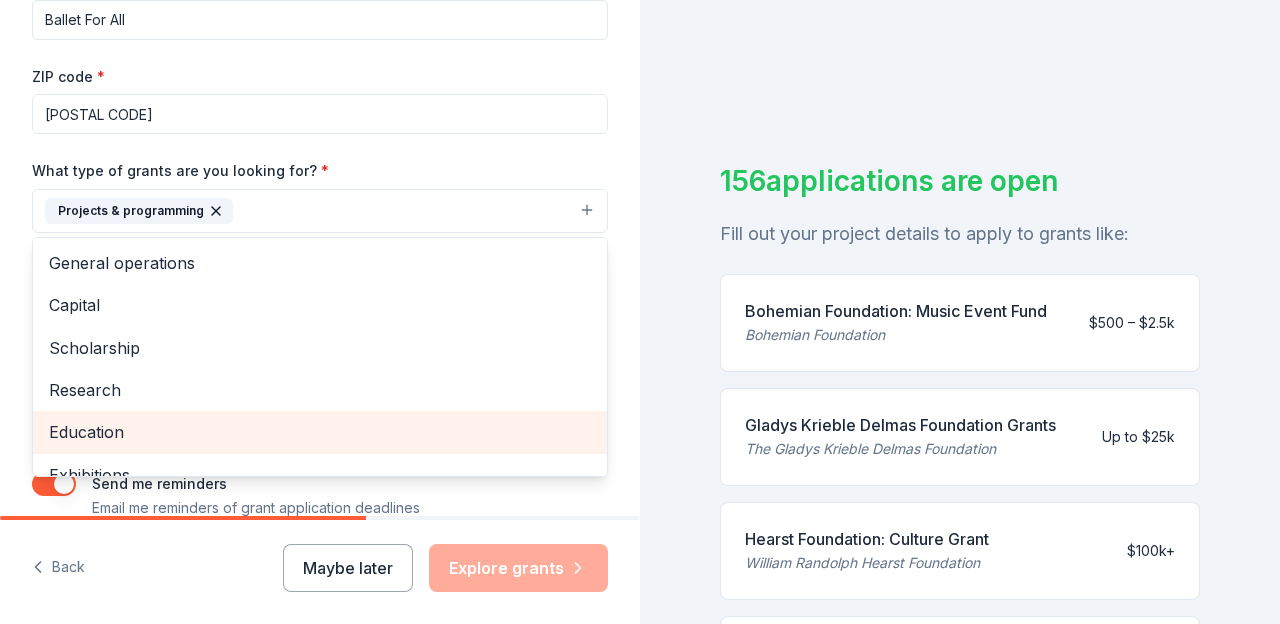 click on "Education" at bounding box center [320, 432] 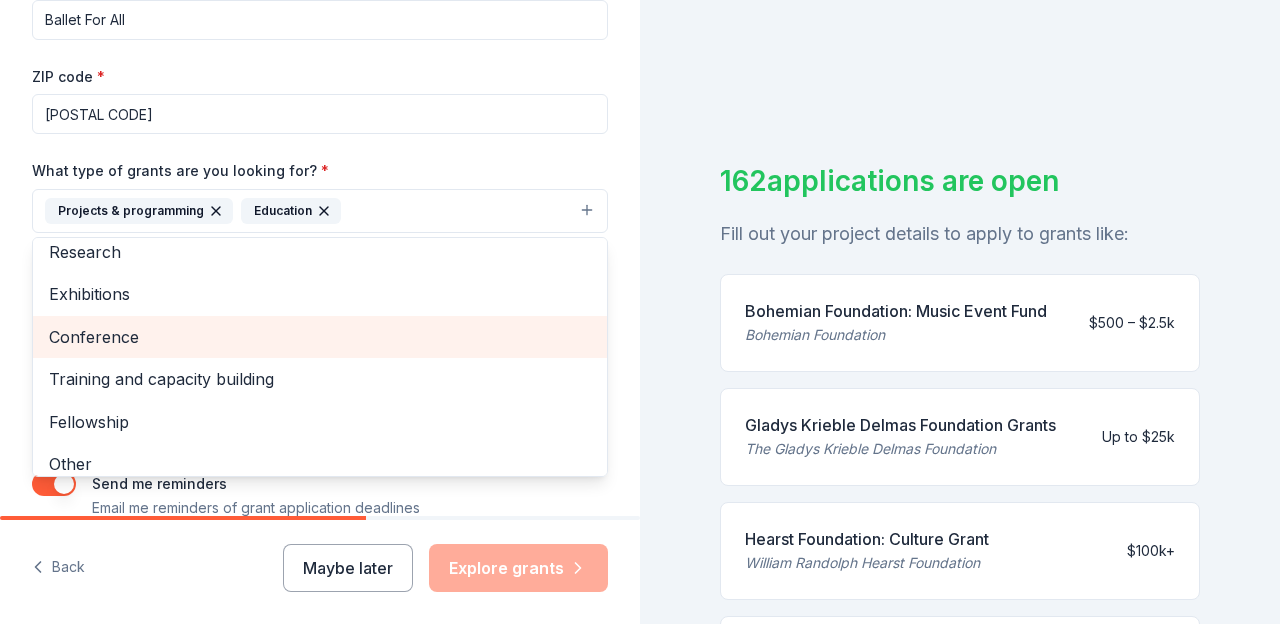 click on "Conference" at bounding box center [320, 337] 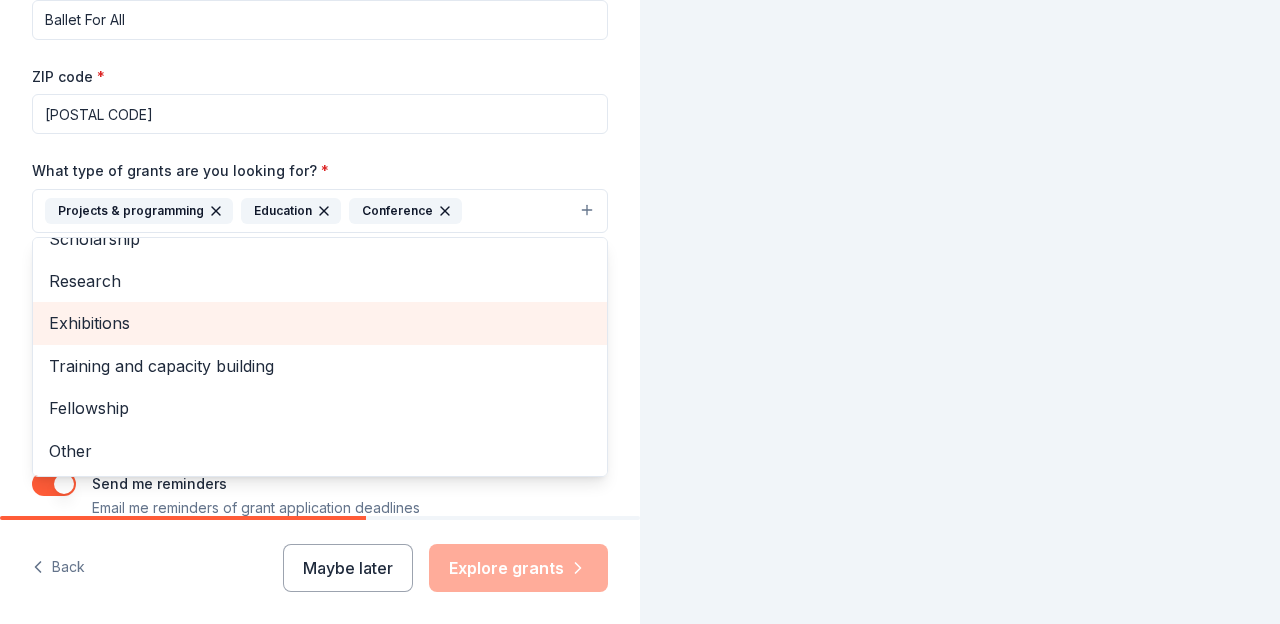 scroll, scrollTop: 109, scrollLeft: 0, axis: vertical 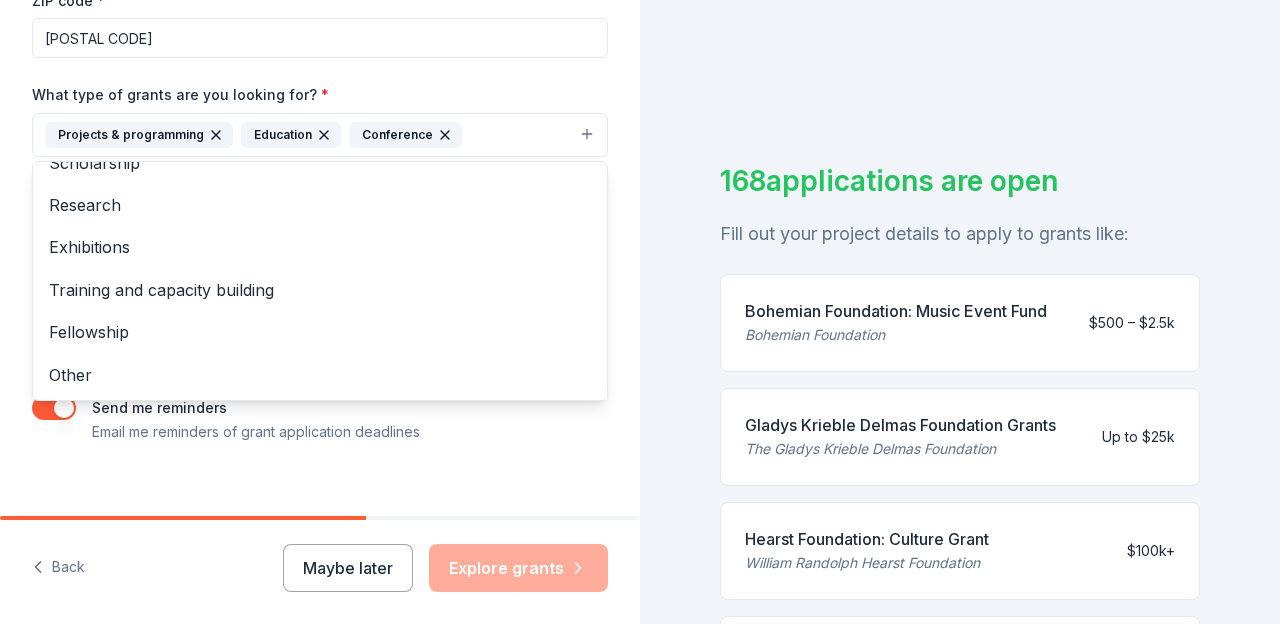 click on "Tell us about your project. We'll find grants you can apply for. Project name * Ballet For All ZIP code * 80524 What type of grants are you looking for? * Projects & programming Education Conference General operations Capital Scholarship Research Exhibitions Training and capacity building Fellowship Other What is your project about? * We use this to match you to relevant grant opportunities.   See examples We recommend at least 300 characters to get the best grant matches. Send me reminders Email me reminders of grant application deadlines" at bounding box center [320, 61] 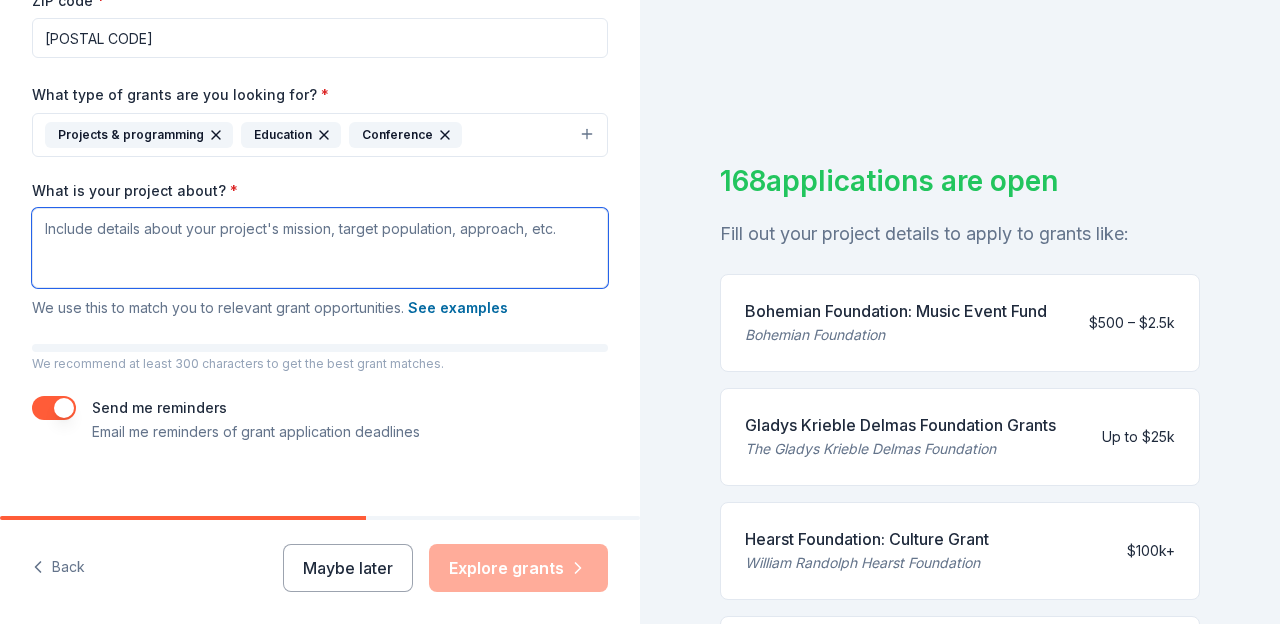 click on "What is your project about? *" at bounding box center [320, 248] 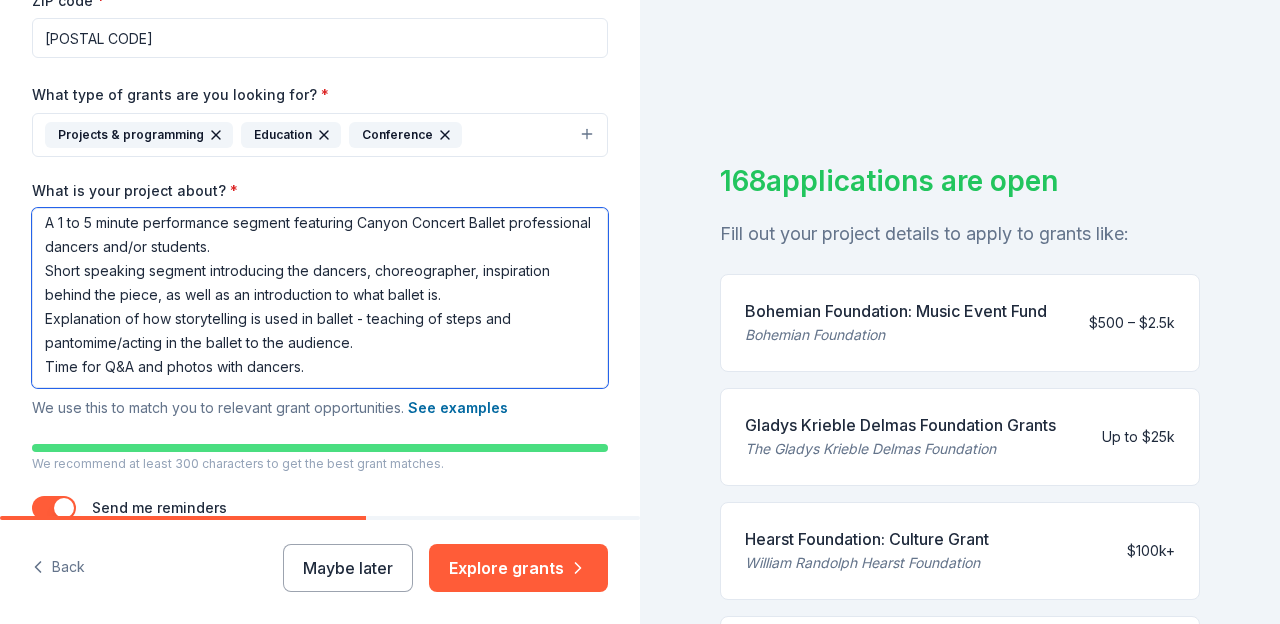 scroll, scrollTop: 0, scrollLeft: 0, axis: both 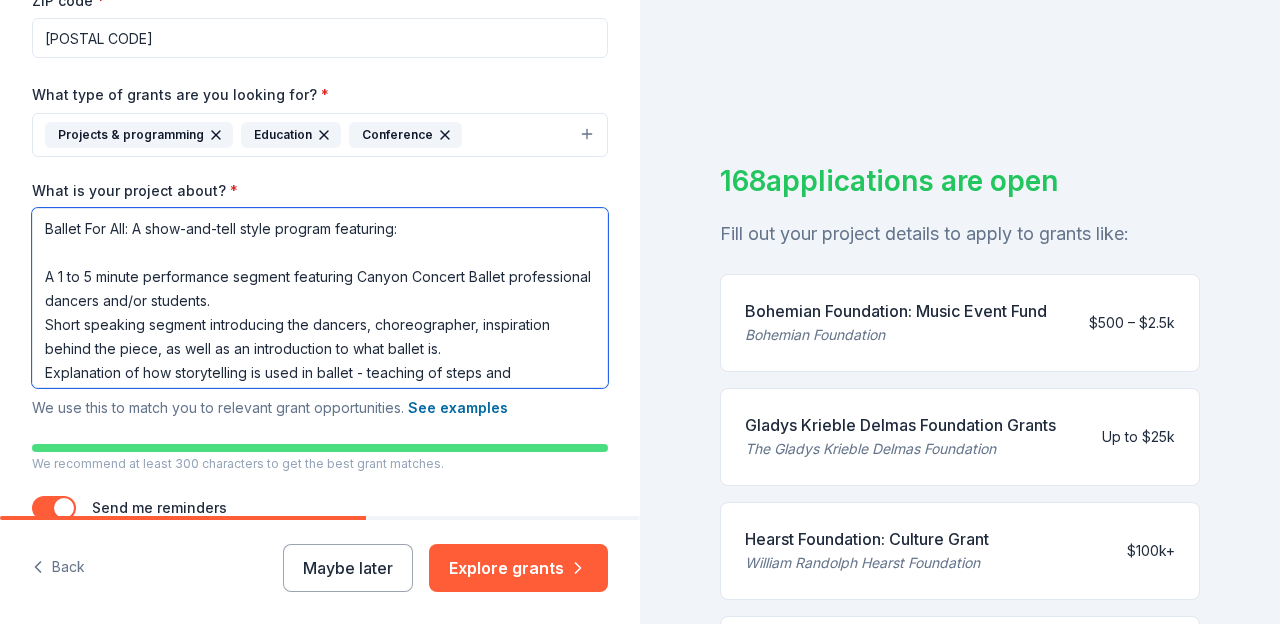 click on "Ballet For All: A show-and-tell style program featuring:
A 1 to 5 minute performance segment featuring Canyon Concert Ballet professional dancers and/or students.
Short speaking segment introducing the dancers, choreographer, inspiration behind the piece, as well as an introduction to what ballet is.
Explanation of how storytelling is used in ballet - teaching of steps and pantomime/acting in the ballet to the audience.
Time for Q&A and photos with dancers." at bounding box center [320, 298] 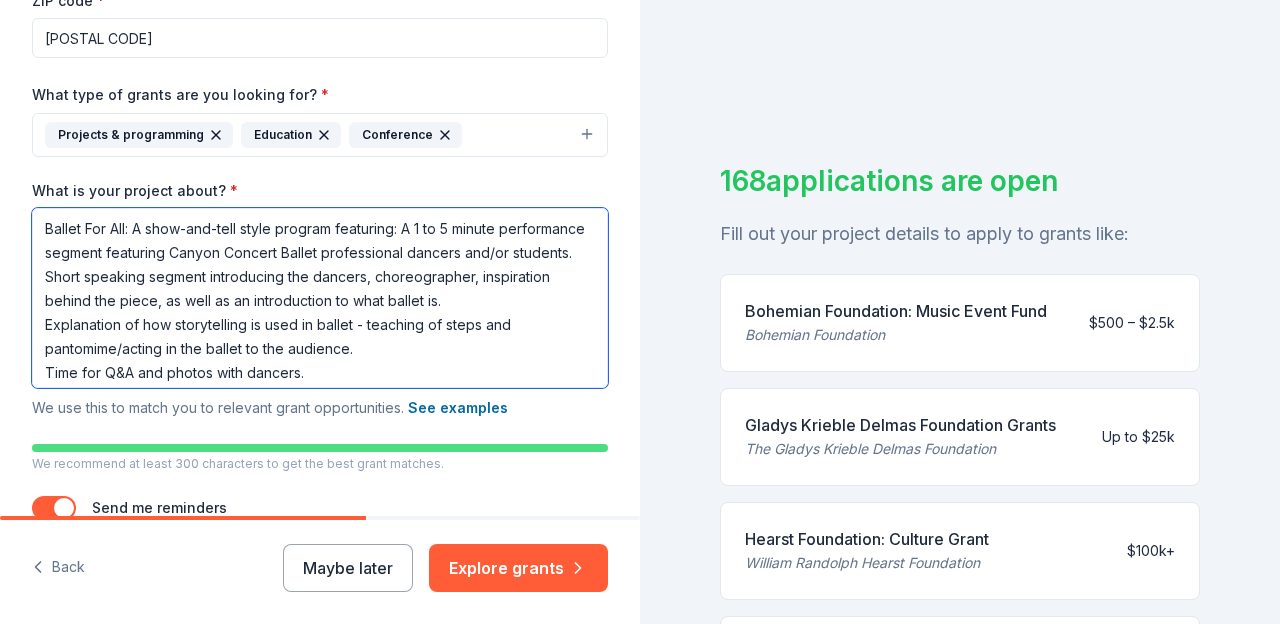 click on "Ballet For All: A show-and-tell style program featuring: A 1 to 5 minute performance segment featuring Canyon Concert Ballet professional dancers and/or students.
Short speaking segment introducing the dancers, choreographer, inspiration behind the piece, as well as an introduction to what ballet is.
Explanation of how storytelling is used in ballet - teaching of steps and pantomime/acting in the ballet to the audience.
Time for Q&A and photos with dancers." at bounding box center [320, 298] 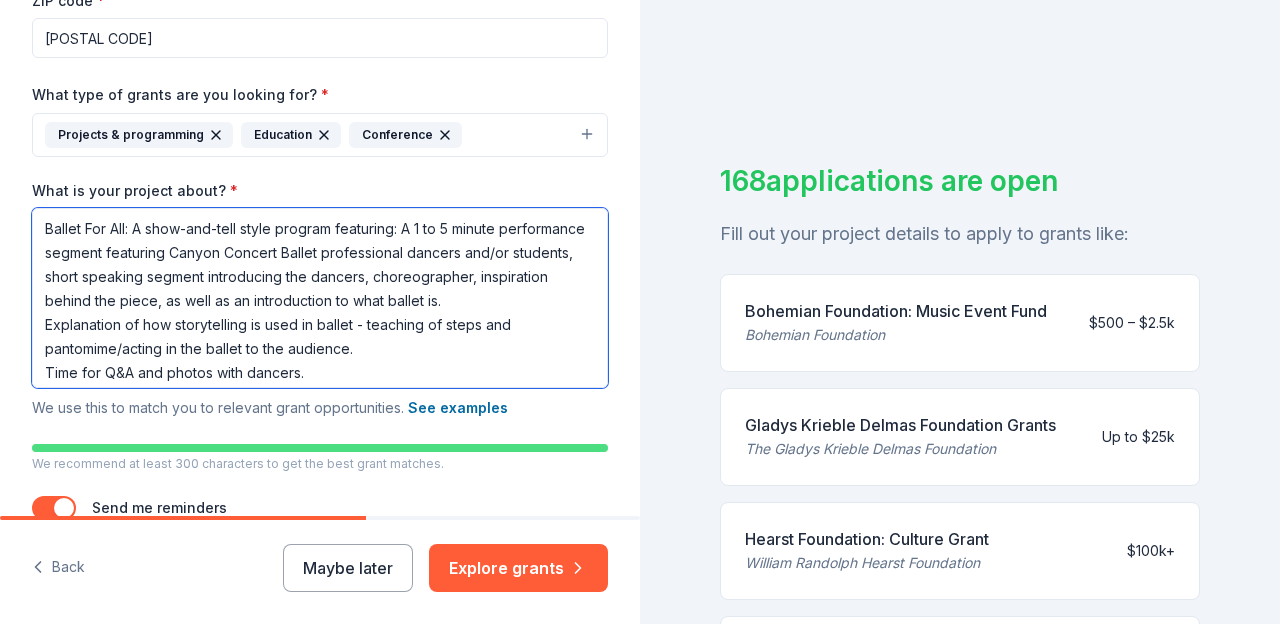 click on "Ballet For All: A show-and-tell style program featuring: A 1 to 5 minute performance segment featuring Canyon Concert Ballet professional dancers and/or students, short speaking segment introducing the dancers, choreographer, inspiration behind the piece, as well as an introduction to what ballet is.
Explanation of how storytelling is used in ballet - teaching of steps and pantomime/acting in the ballet to the audience.
Time for Q&A and photos with dancers." at bounding box center (320, 298) 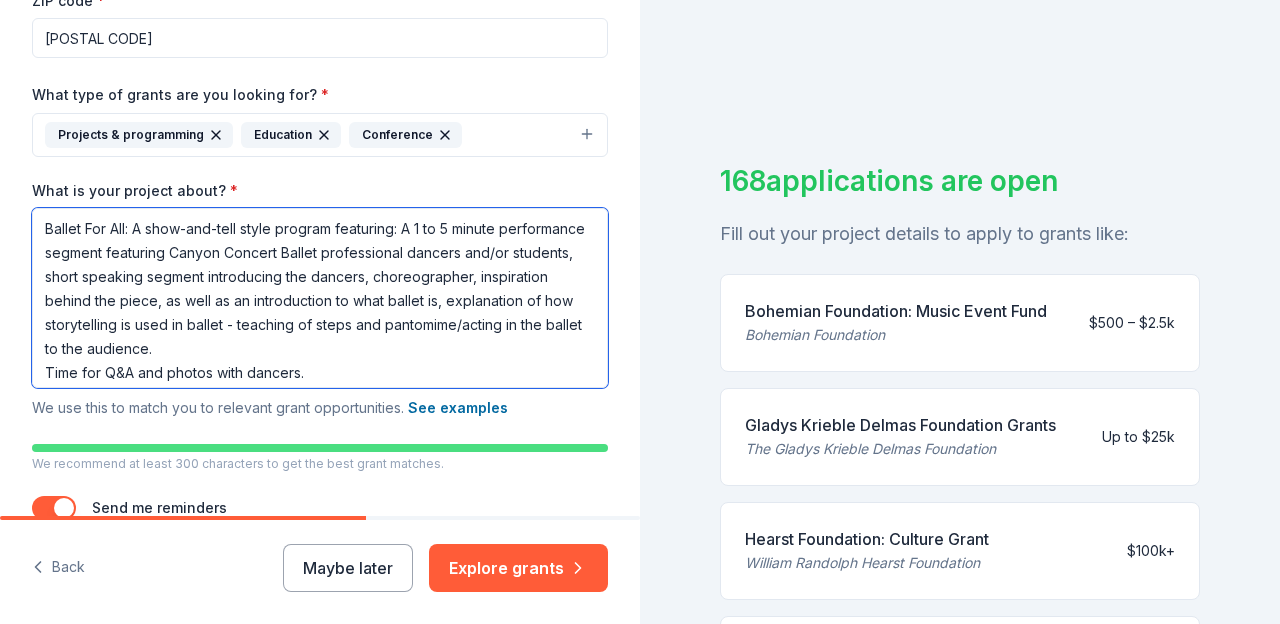 click on "Ballet For All: A show-and-tell style program featuring: A 1 to 5 minute performance segment featuring Canyon Concert Ballet professional dancers and/or students, short speaking segment introducing the dancers, choreographer, inspiration behind the piece, as well as an introduction to what ballet is, explanation of how storytelling is used in ballet - teaching of steps and pantomime/acting in the ballet to the audience.
Time for Q&A and photos with dancers." at bounding box center [320, 298] 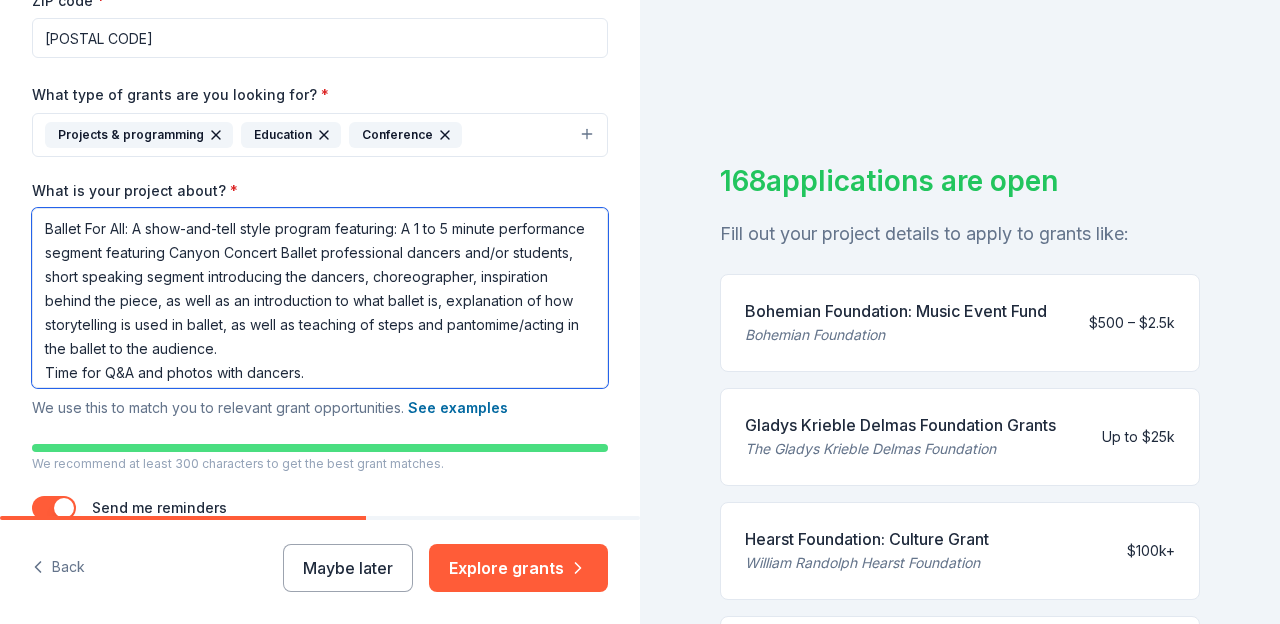 click on "Ballet For All: A show-and-tell style program featuring: A 1 to 5 minute performance segment featuring Canyon Concert Ballet professional dancers and/or students, short speaking segment introducing the dancers, choreographer, inspiration behind the piece, as well as an introduction to what ballet is, explanation of how storytelling is used in ballet, as well as teaching of steps and pantomime/acting in the ballet to the audience.
Time for Q&A and photos with dancers." at bounding box center (320, 298) 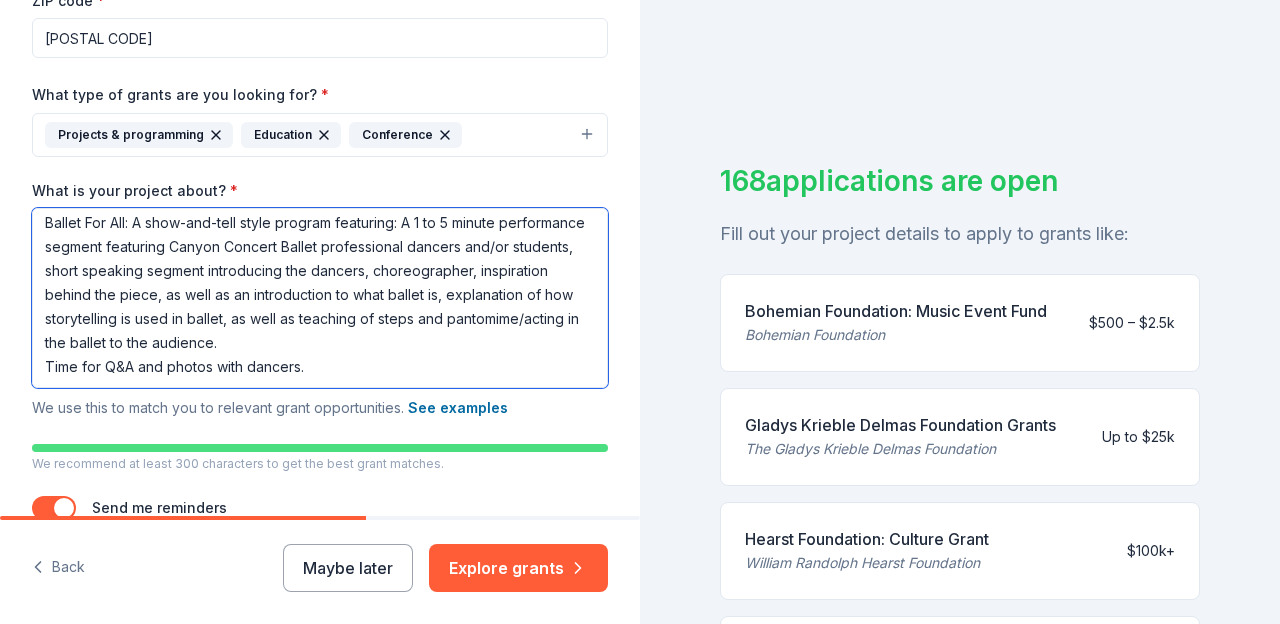 click on "Ballet For All: A show-and-tell style program featuring: A 1 to 5 minute performance segment featuring Canyon Concert Ballet professional dancers and/or students, short speaking segment introducing the dancers, choreographer, inspiration behind the piece, as well as an introduction to what ballet is, explanation of how storytelling is used in ballet, as well as teaching of steps and pantomime/acting in the ballet to the audience.
Time for Q&A and photos with dancers." at bounding box center (320, 298) 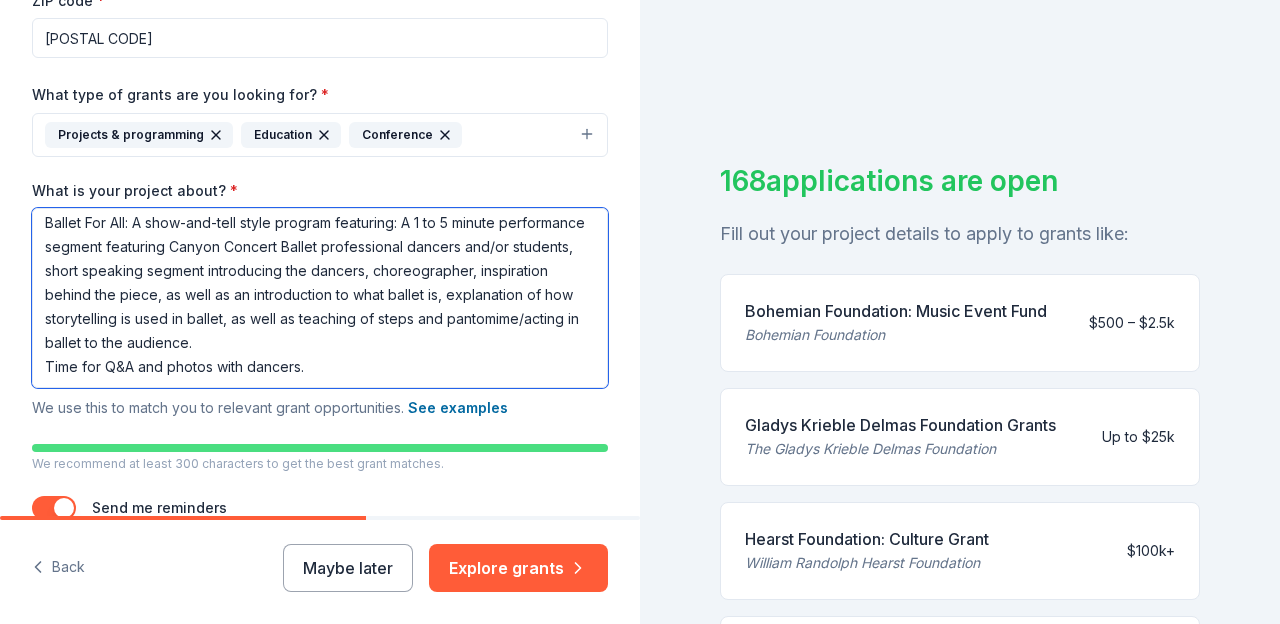 click on "Ballet For All: A show-and-tell style program featuring: A 1 to 5 minute performance segment featuring Canyon Concert Ballet professional dancers and/or students, short speaking segment introducing the dancers, choreographer, inspiration behind the piece, as well as an introduction to what ballet is, explanation of how storytelling is used in ballet, as well as teaching of steps and pantomime/acting in  ballet to the audience.
Time for Q&A and photos with dancers." at bounding box center [320, 298] 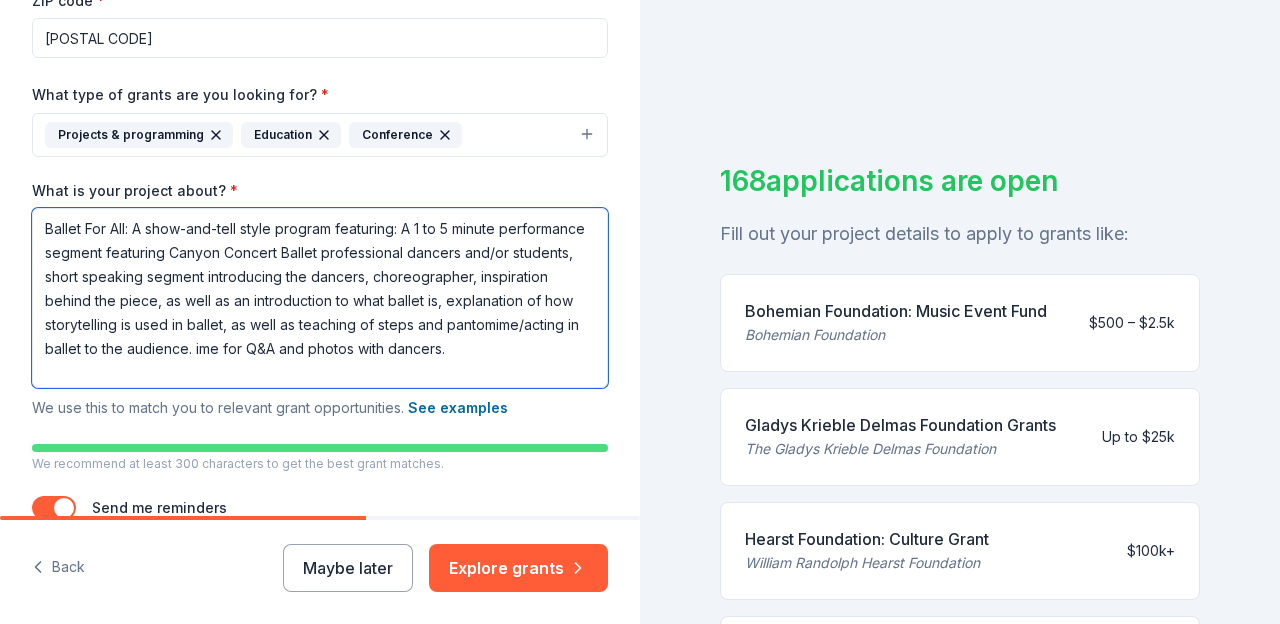 scroll, scrollTop: 6, scrollLeft: 0, axis: vertical 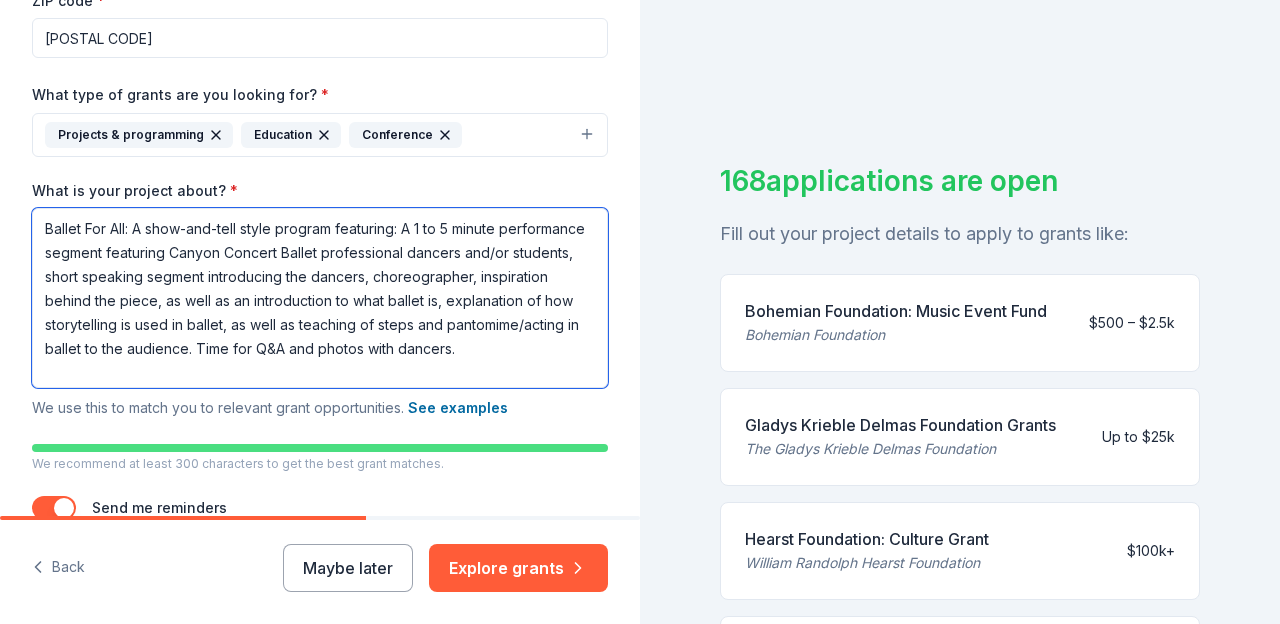 click on "Ballet For All: A show-and-tell style program featuring: A 1 to 5 minute performance segment featuring Canyon Concert Ballet professional dancers and/or students, short speaking segment introducing the dancers, choreographer, inspiration behind the piece, as well as an introduction to what ballet is, explanation of how storytelling is used in ballet, as well as teaching of steps and pantomime/acting in  ballet to the audience. Time for Q&A and photos with dancers." at bounding box center (320, 298) 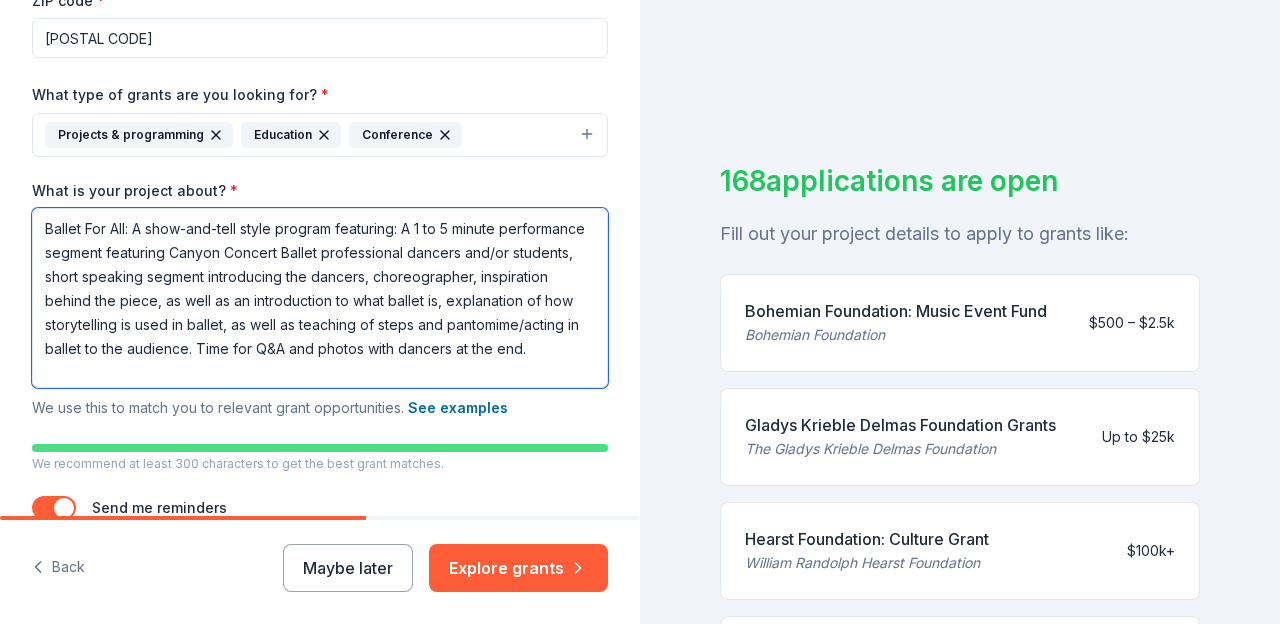 paste on "Our mission at Canyon Concert Ballet is to help enrich our community through the love of dance. By creating awareness for ballet, not only as an entertaining artform, but also as a career, we provide performance opportunities to people who may not have experienced a ballet before, help students to achieve their individual potential through training and development in the art of dance and community engagement, and help inspire future generations." 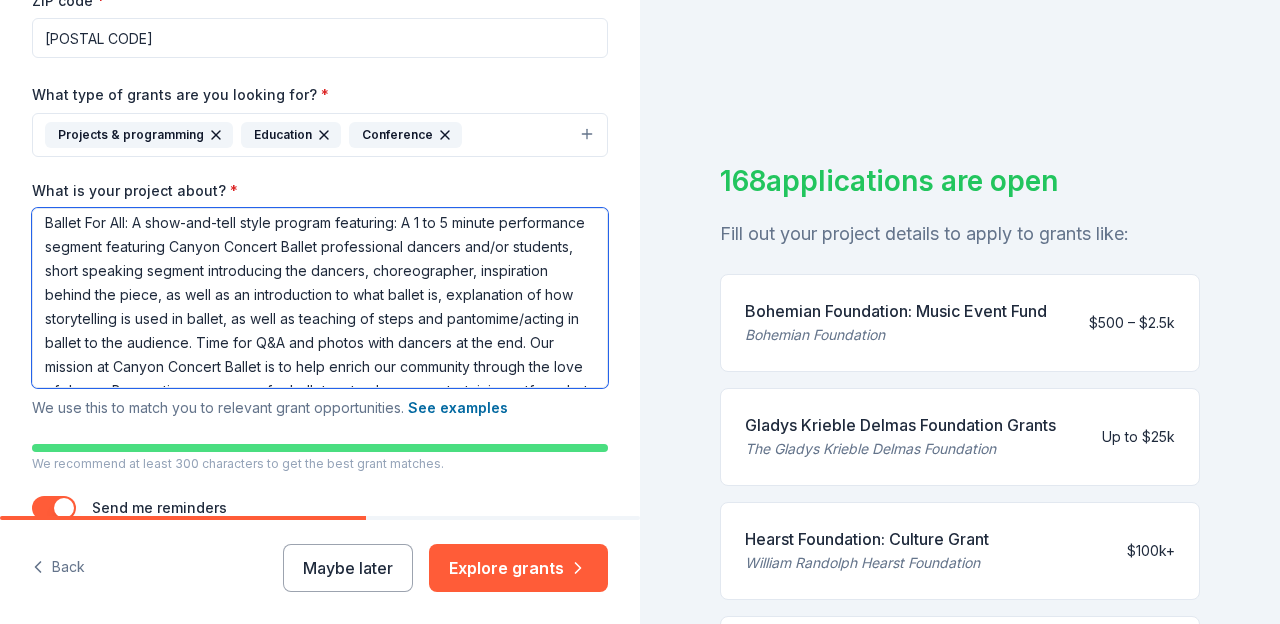 scroll, scrollTop: 138, scrollLeft: 0, axis: vertical 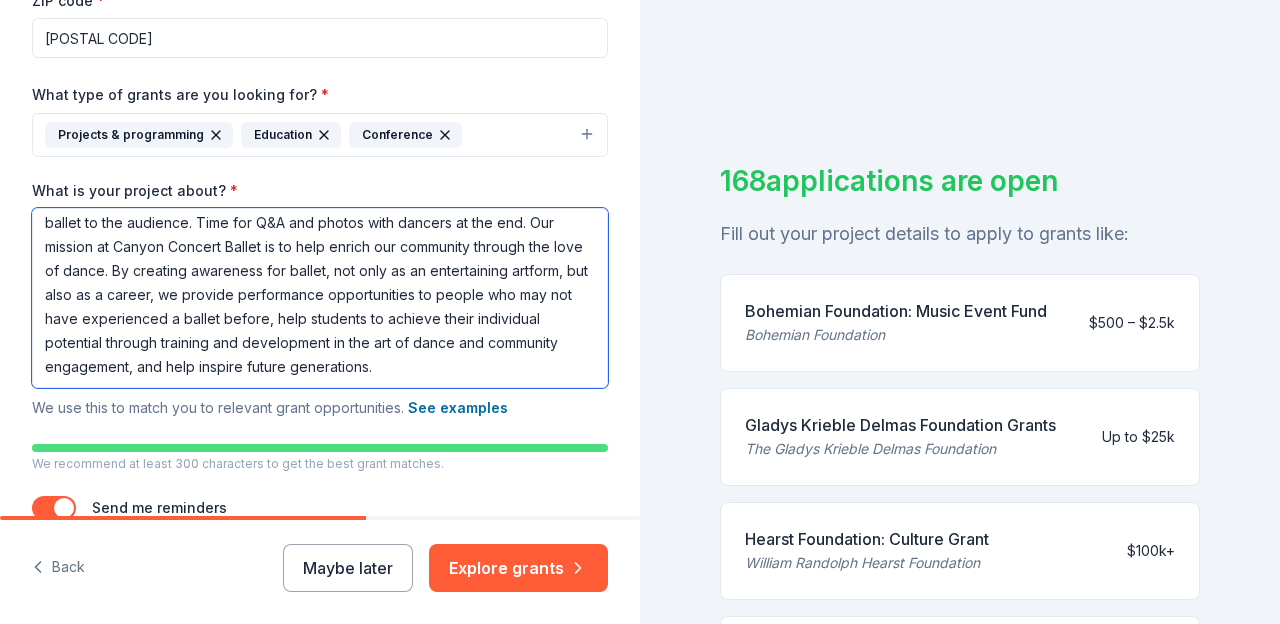 click on "Ballet For All: A show-and-tell style program featuring: A 1 to 5 minute performance segment featuring Canyon Concert Ballet professional dancers and/or students, short speaking segment introducing the dancers, choreographer, inspiration behind the piece, as well as an introduction to what ballet is, explanation of how storytelling is used in ballet, as well as teaching of steps and pantomime/acting in  ballet to the audience. Time for Q&A and photos with dancers at the end. Our mission at Canyon Concert Ballet is to help enrich our community through the love of dance. By creating awareness for ballet, not only as an entertaining artform, but also as a career, we provide performance opportunities to people who may not have experienced a ballet before, help students to achieve their individual potential through training and development in the art of dance and community engagement, and help inspire future generations." at bounding box center (320, 298) 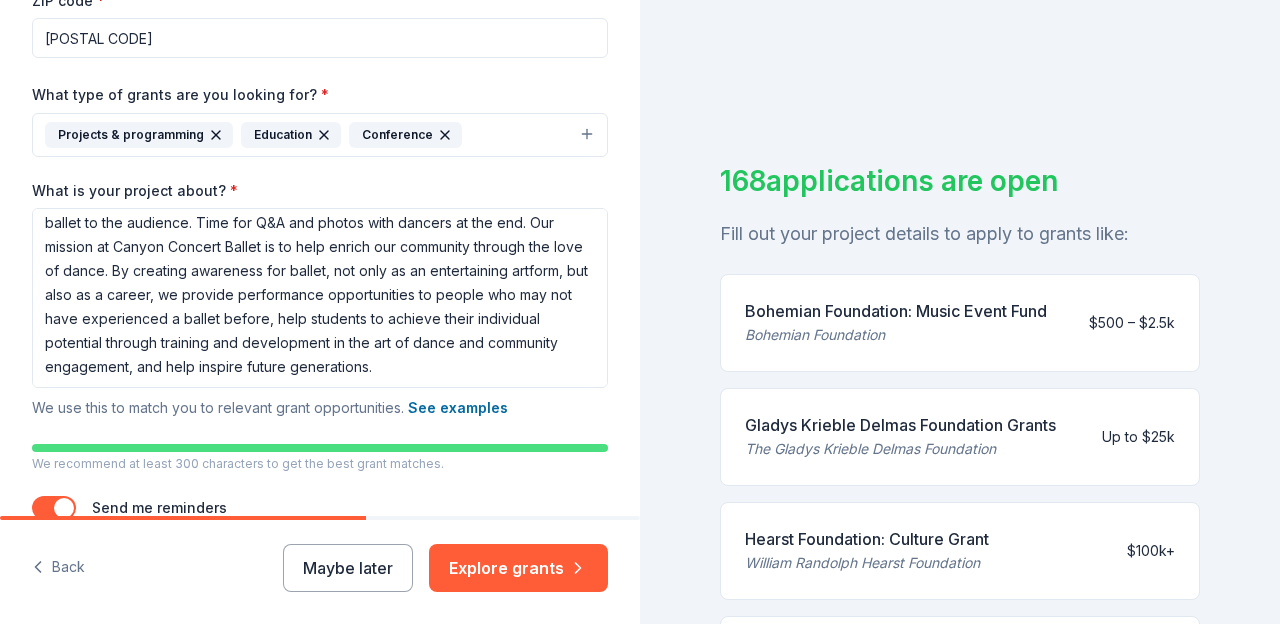 click on "Project name * Ballet For All ZIP code * 80524 What type of grants are you looking for? * Projects & programming Education Conference What is your project about? * We use this to match you to relevant grant opportunities.   See examples We recommend at least 300 characters to get the best grant matches. Send me reminders Email me reminders of grant application deadlines" at bounding box center (320, 218) 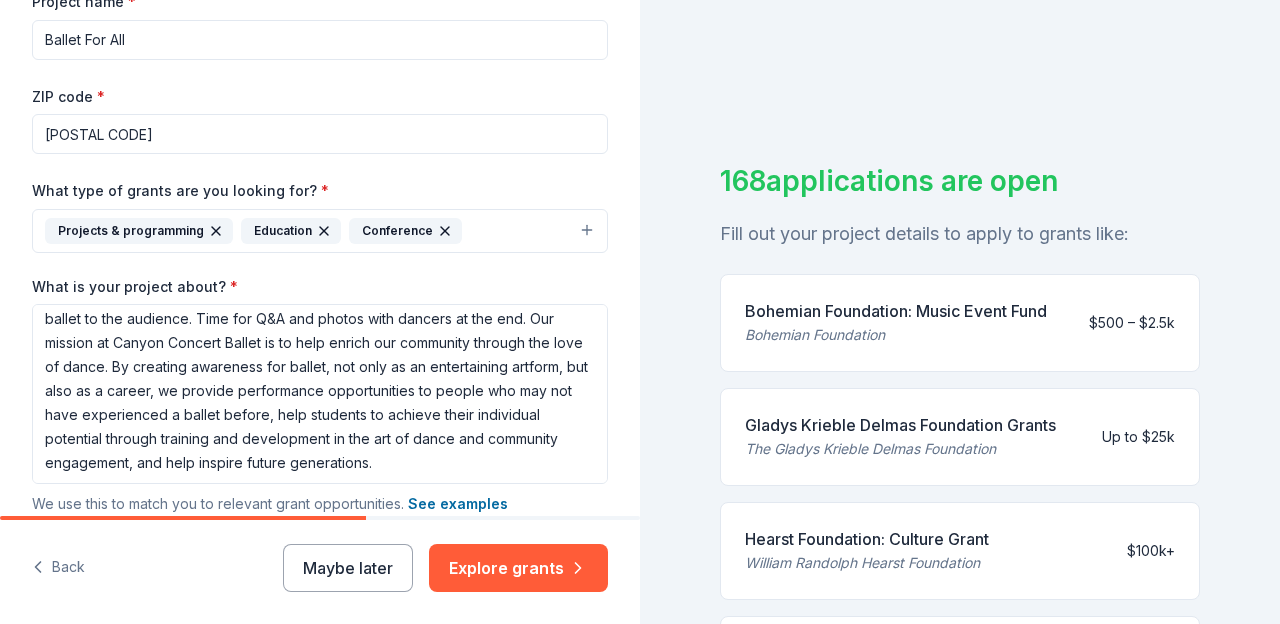 scroll, scrollTop: 352, scrollLeft: 0, axis: vertical 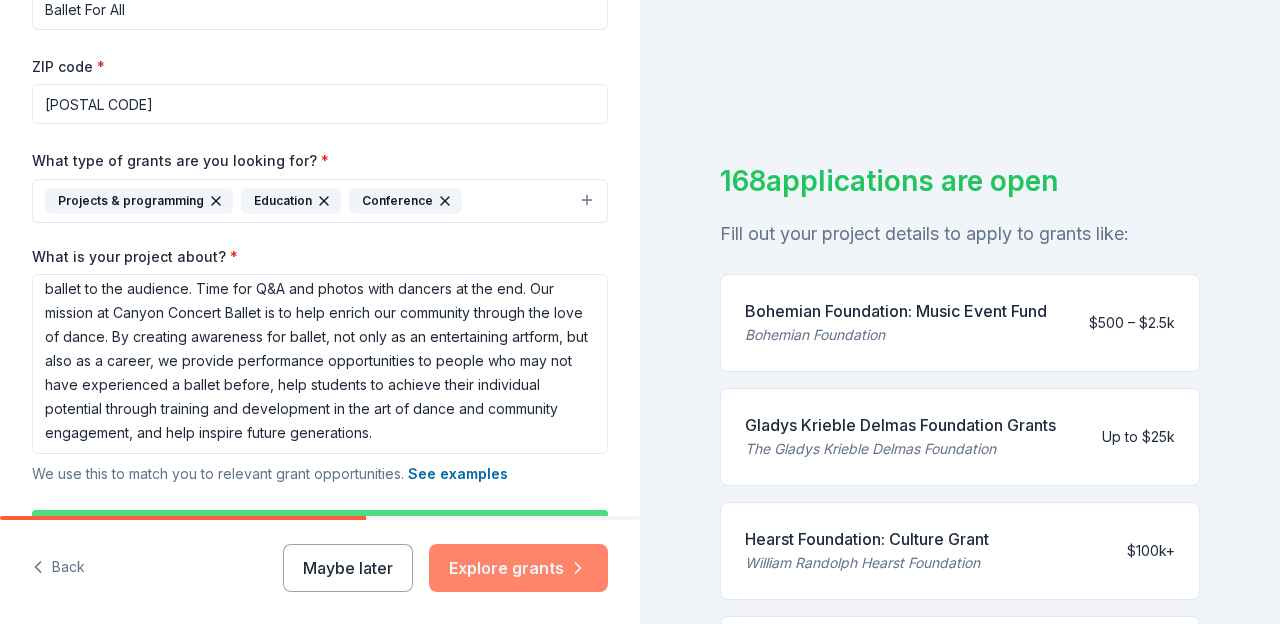 click on "Explore grants" at bounding box center [518, 568] 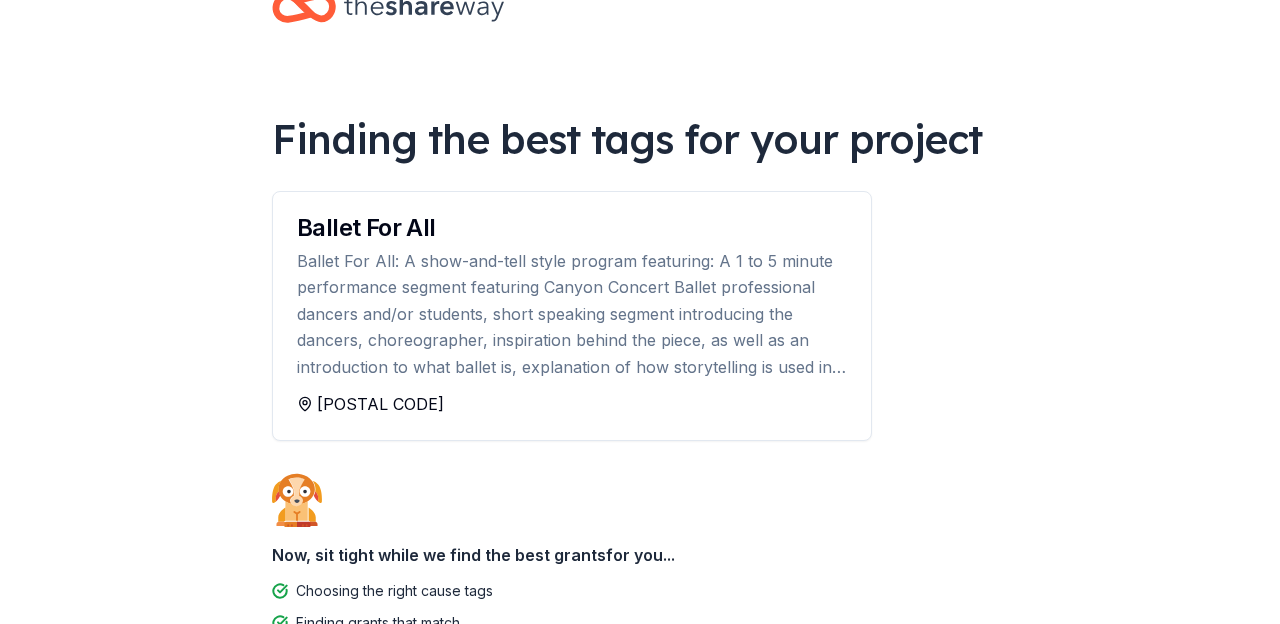 scroll, scrollTop: 48, scrollLeft: 0, axis: vertical 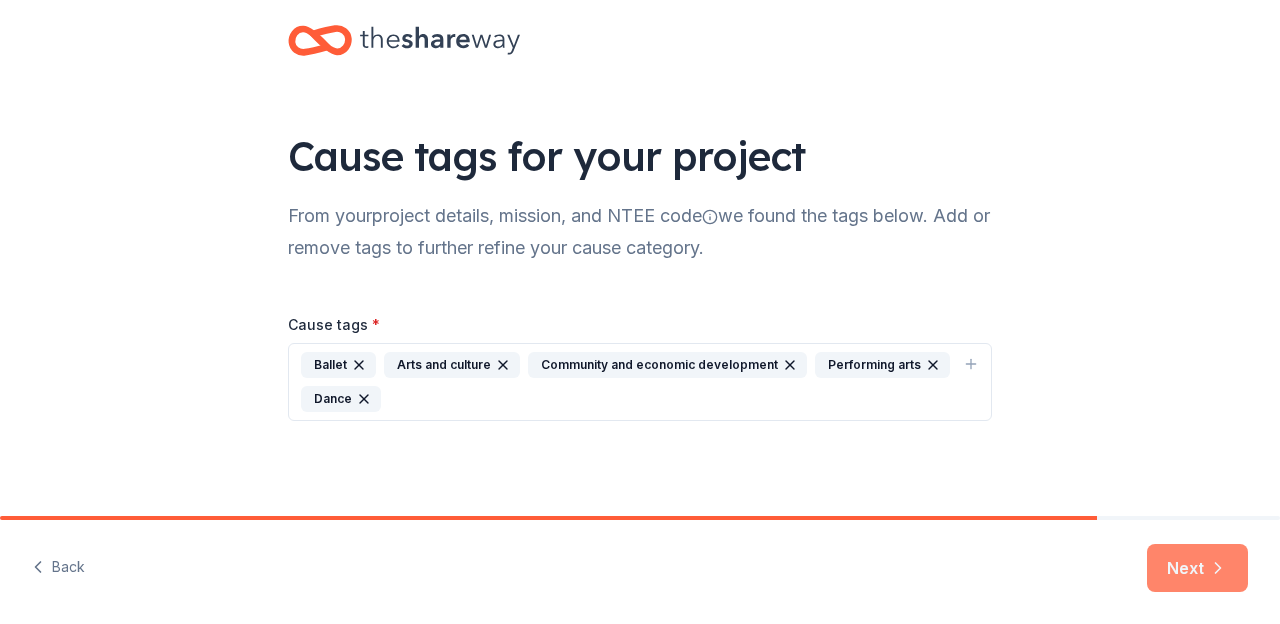 click on "Next" at bounding box center [1197, 568] 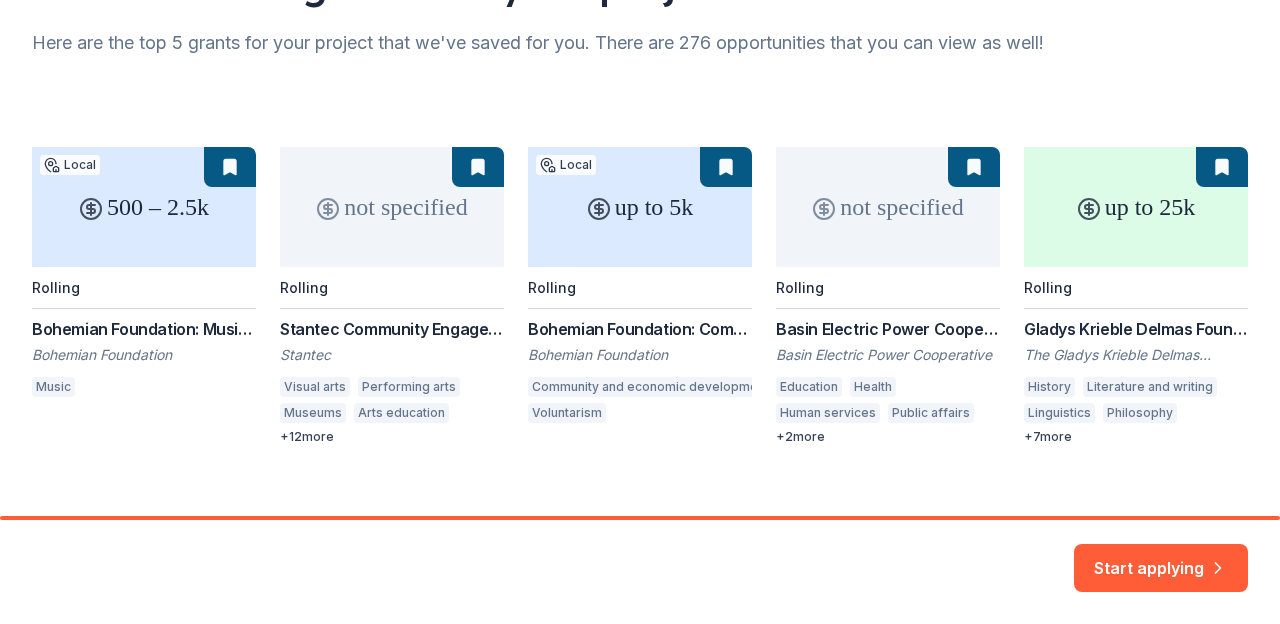 scroll, scrollTop: 229, scrollLeft: 0, axis: vertical 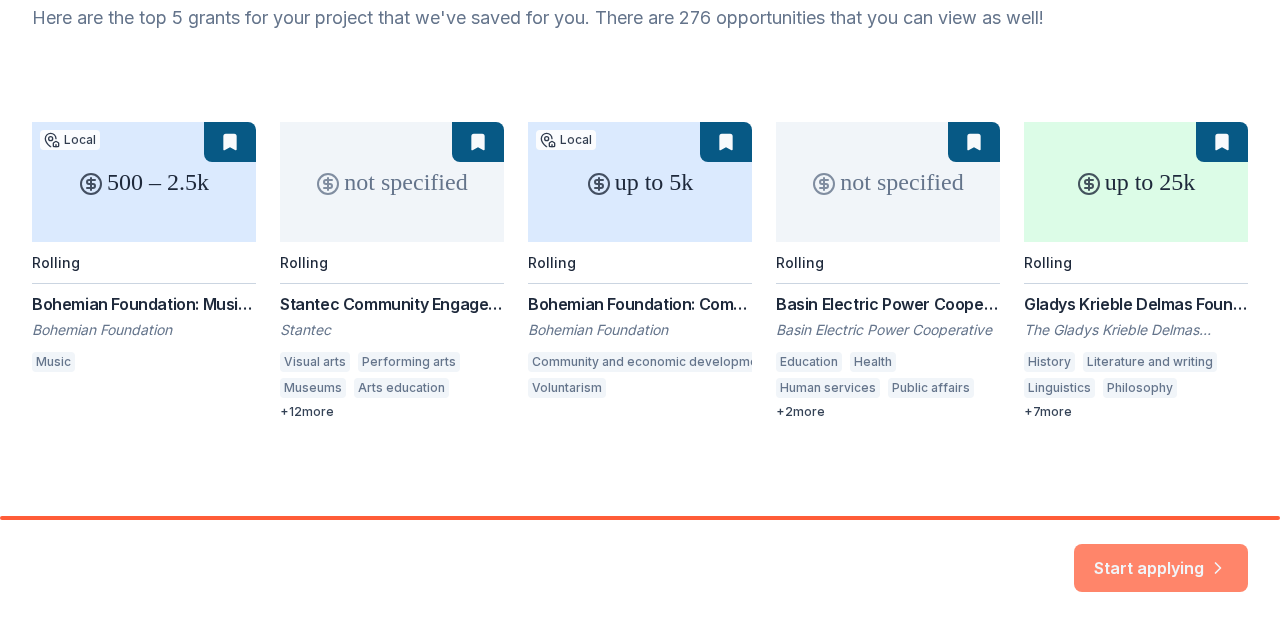 click on "Start applying" at bounding box center (1161, 556) 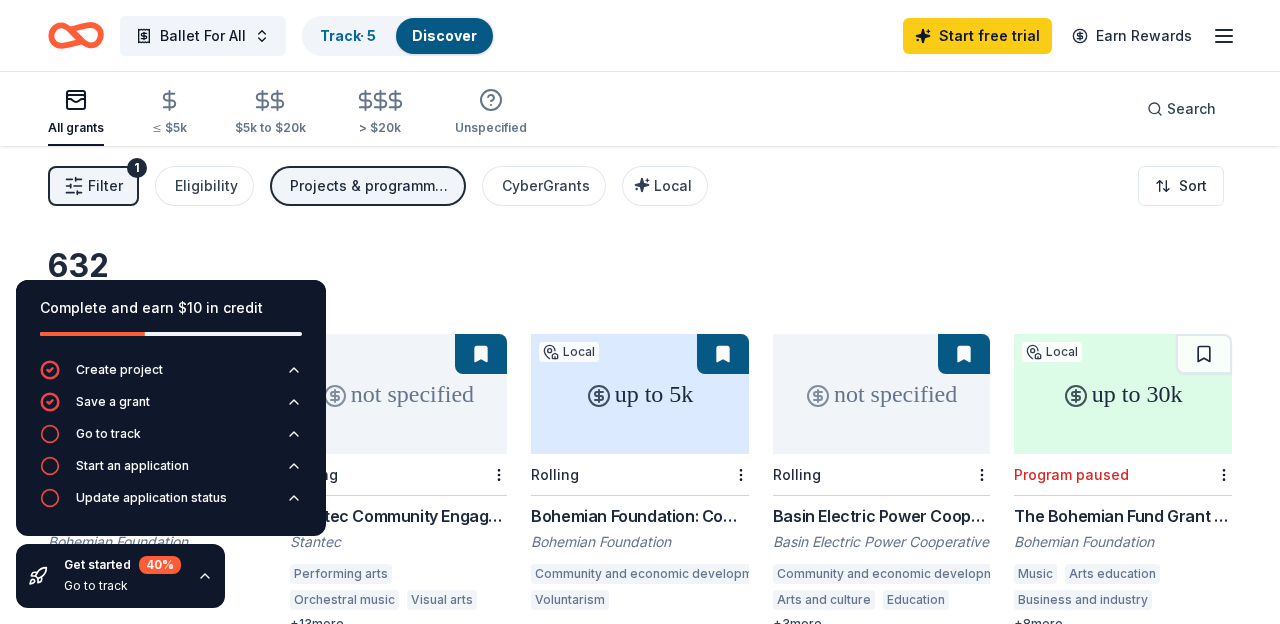 click on "632 results  in  Fort Collins, CO" at bounding box center [640, 278] 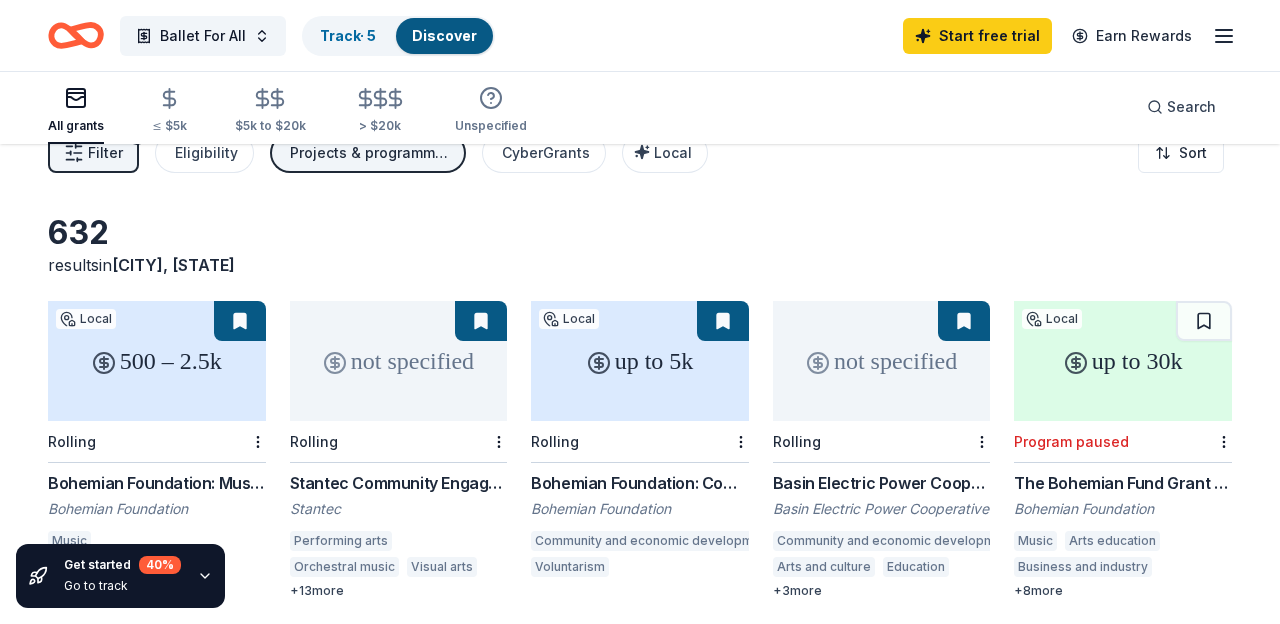 scroll, scrollTop: 0, scrollLeft: 0, axis: both 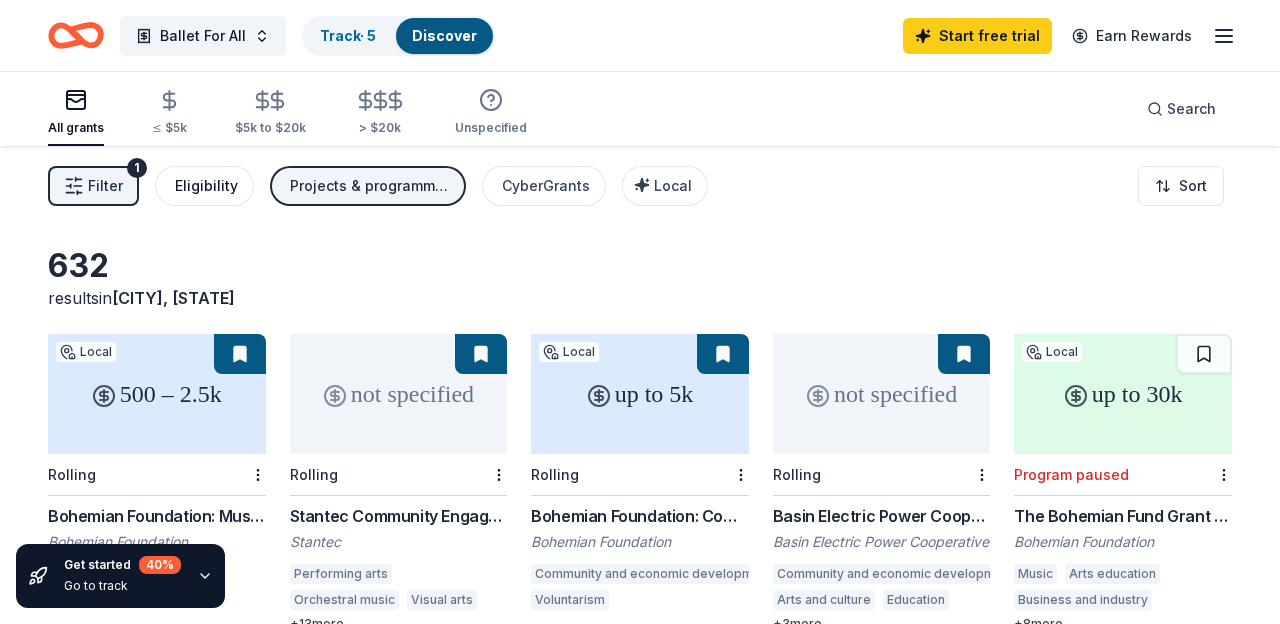 click on "Eligibility" at bounding box center [206, 186] 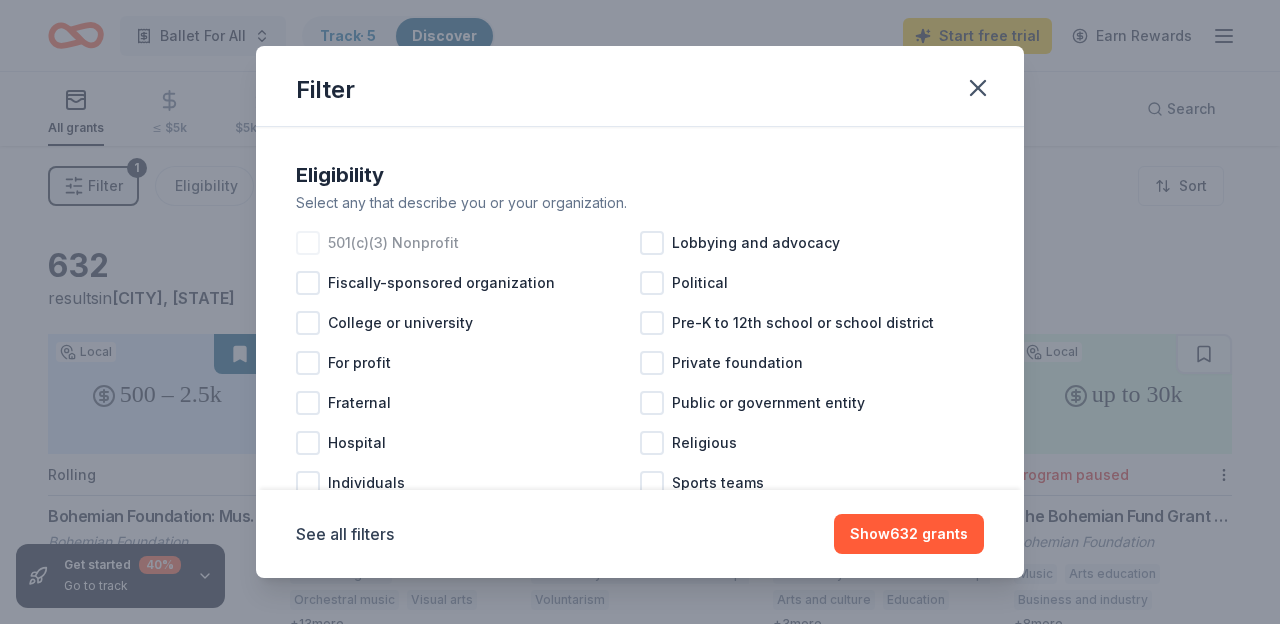 click at bounding box center [308, 243] 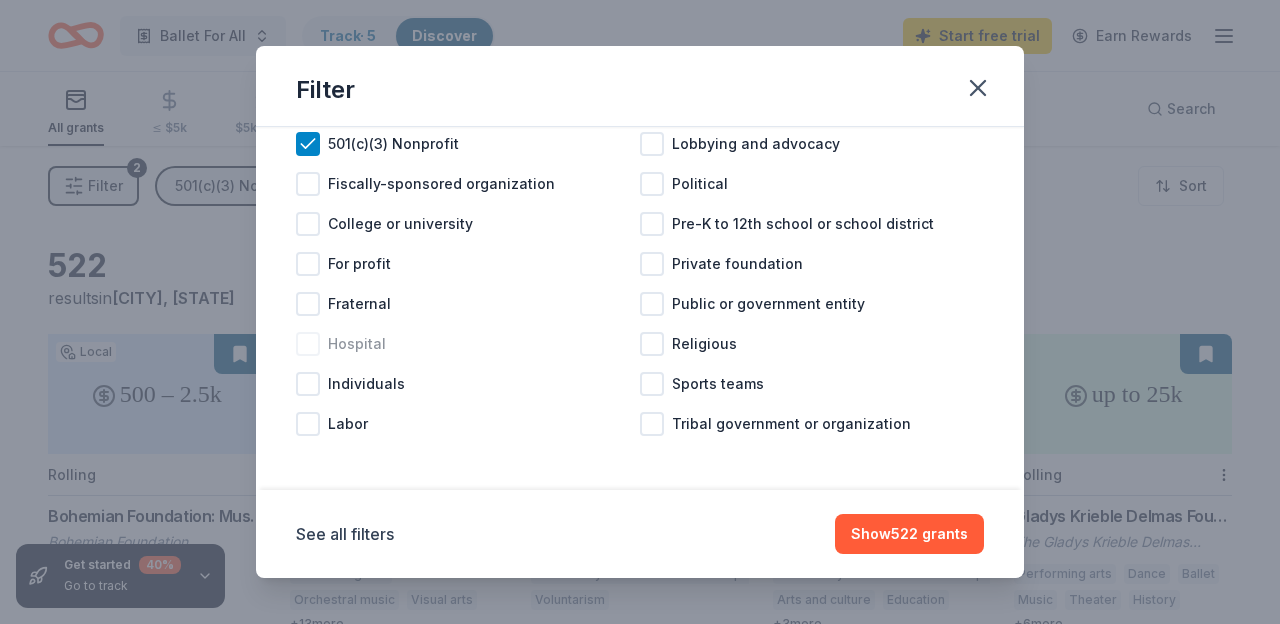scroll, scrollTop: 100, scrollLeft: 0, axis: vertical 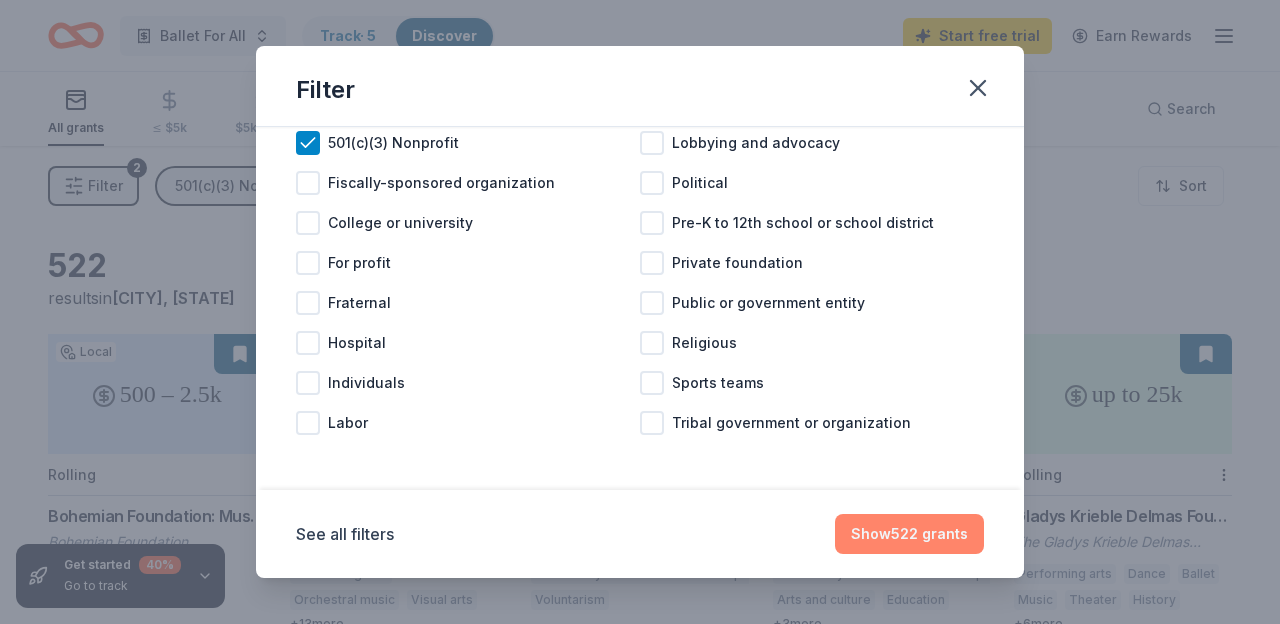 click on "Show  522   grants" at bounding box center [909, 534] 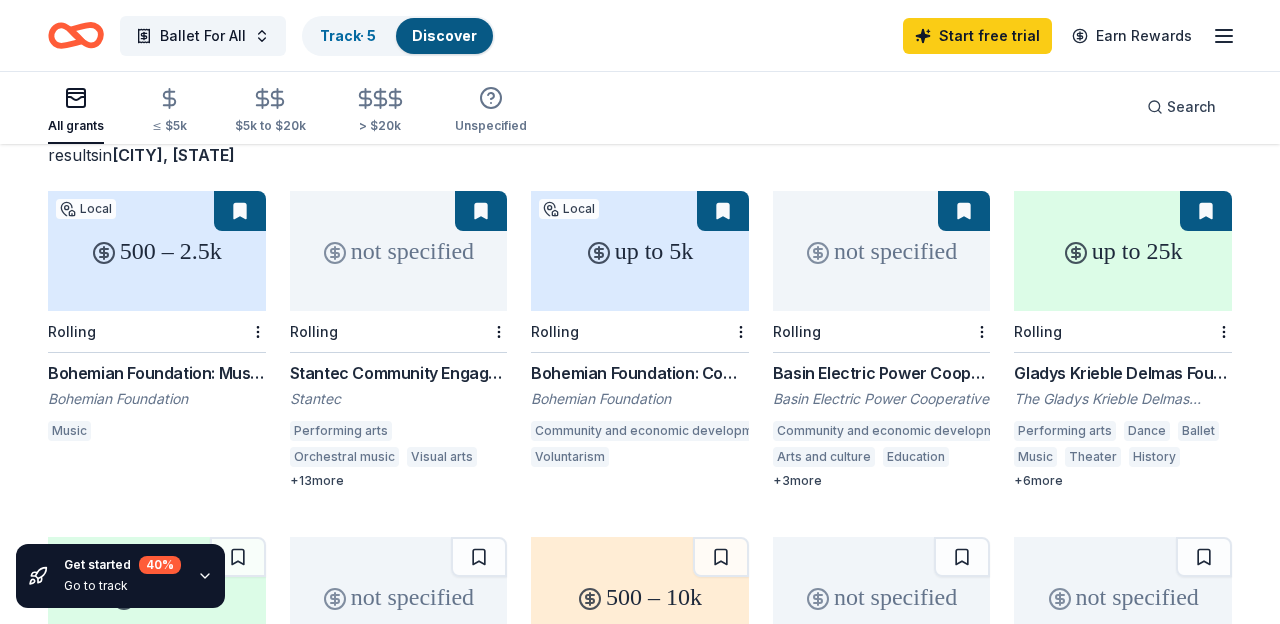 scroll, scrollTop: 140, scrollLeft: 0, axis: vertical 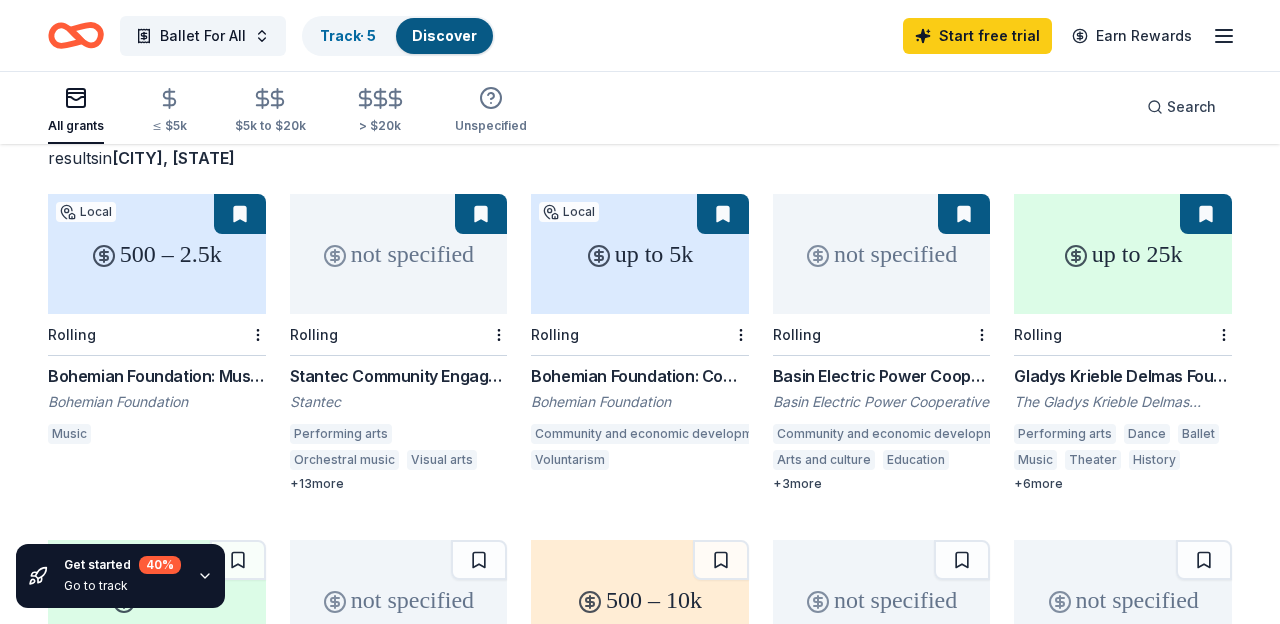 click on "+  13  more" at bounding box center [399, 484] 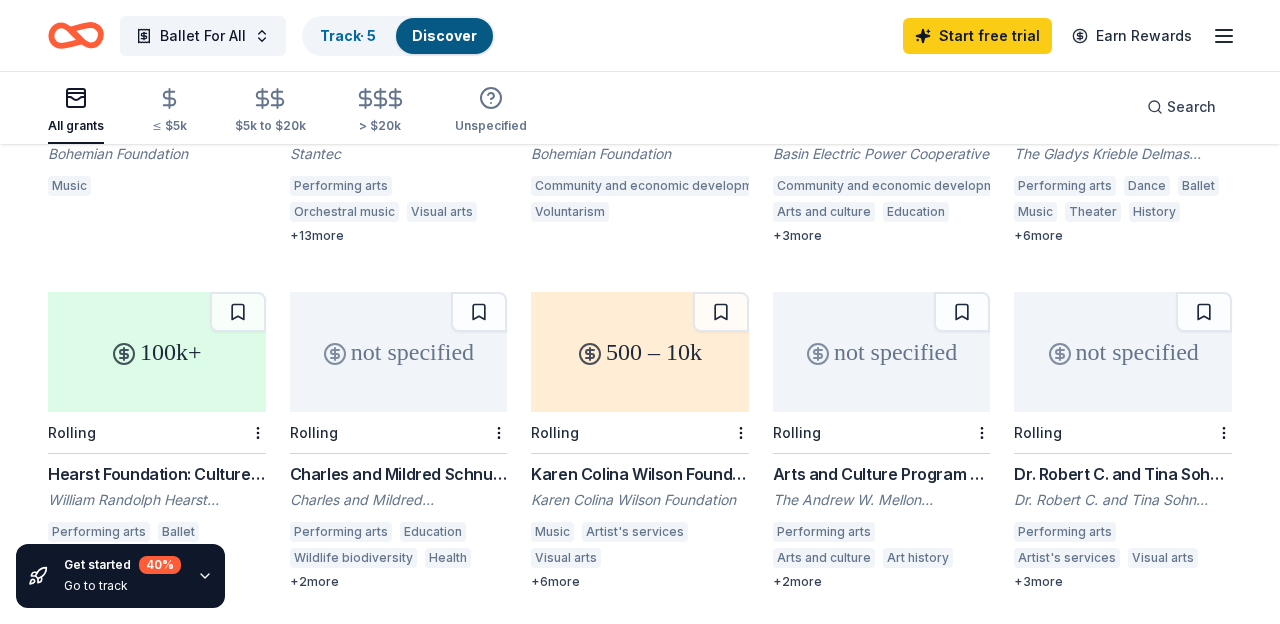 scroll, scrollTop: 0, scrollLeft: 0, axis: both 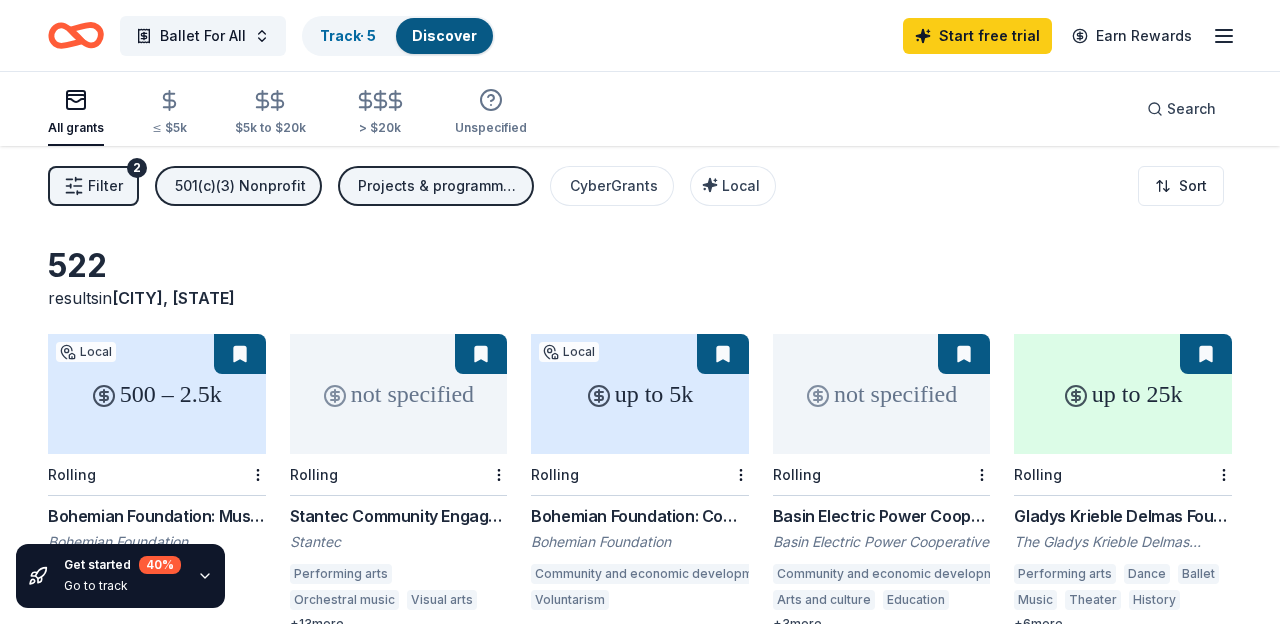 click 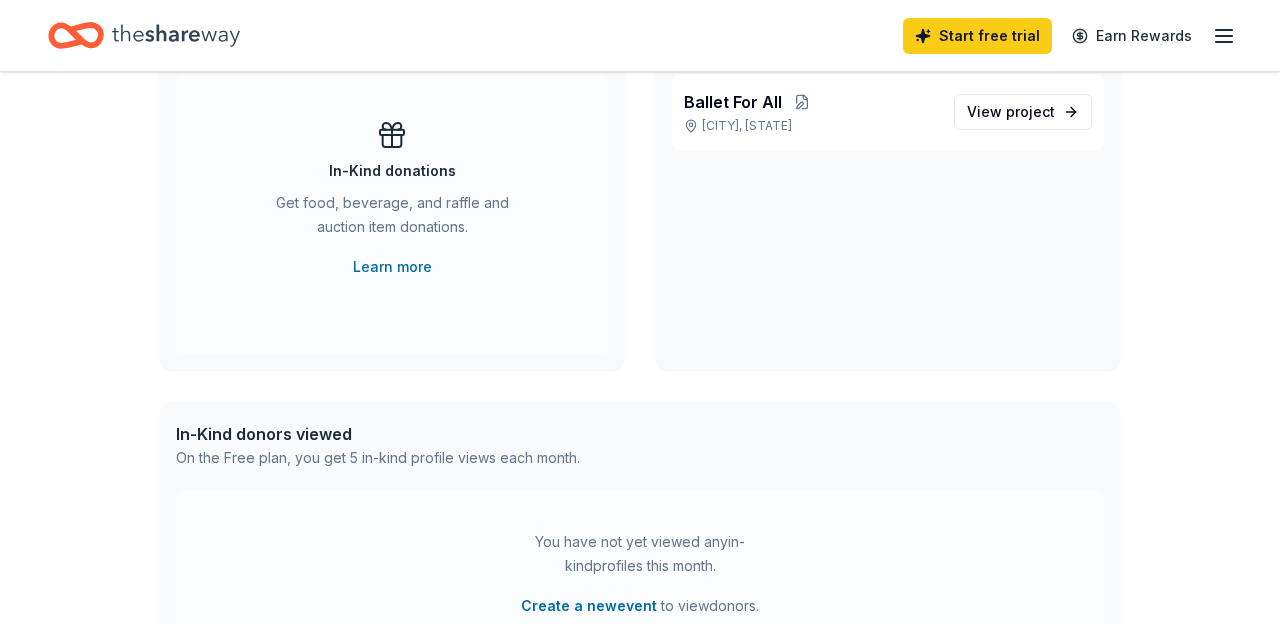 scroll, scrollTop: 0, scrollLeft: 0, axis: both 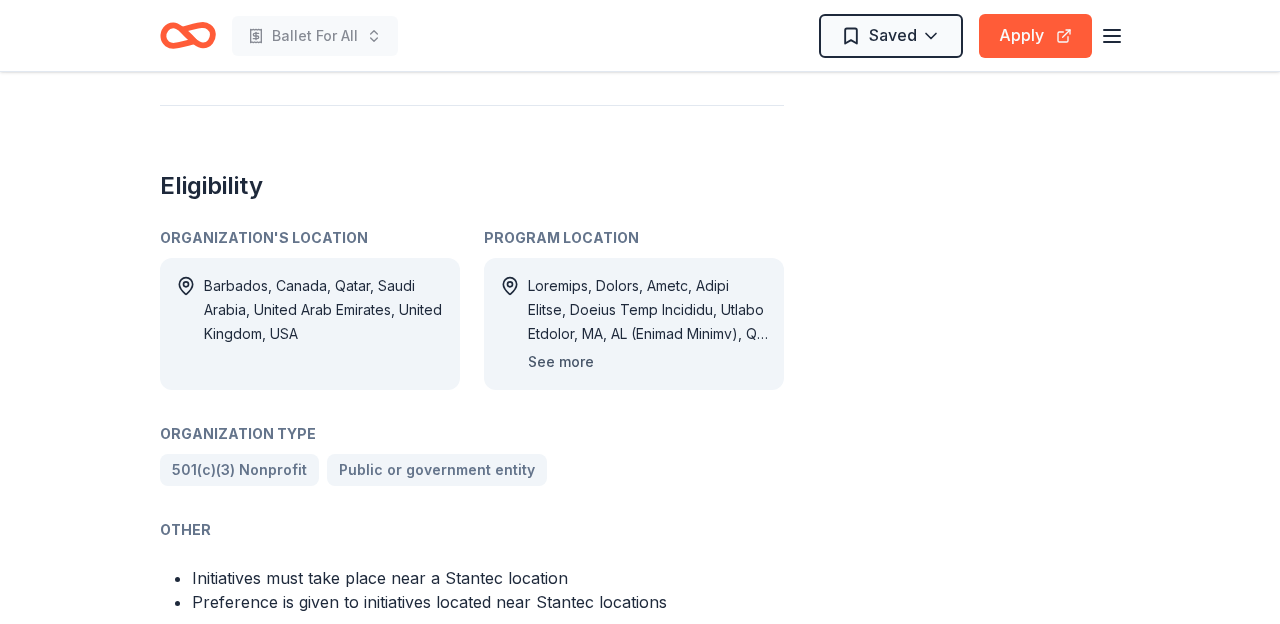 click on "See more" at bounding box center (561, 362) 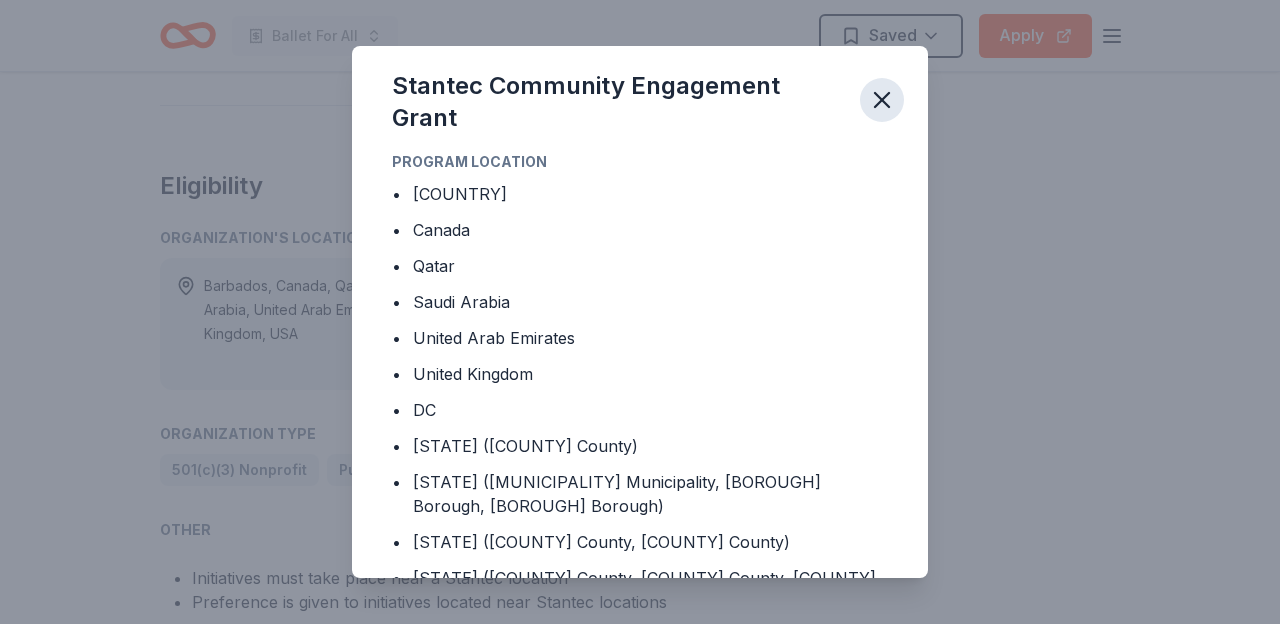 click 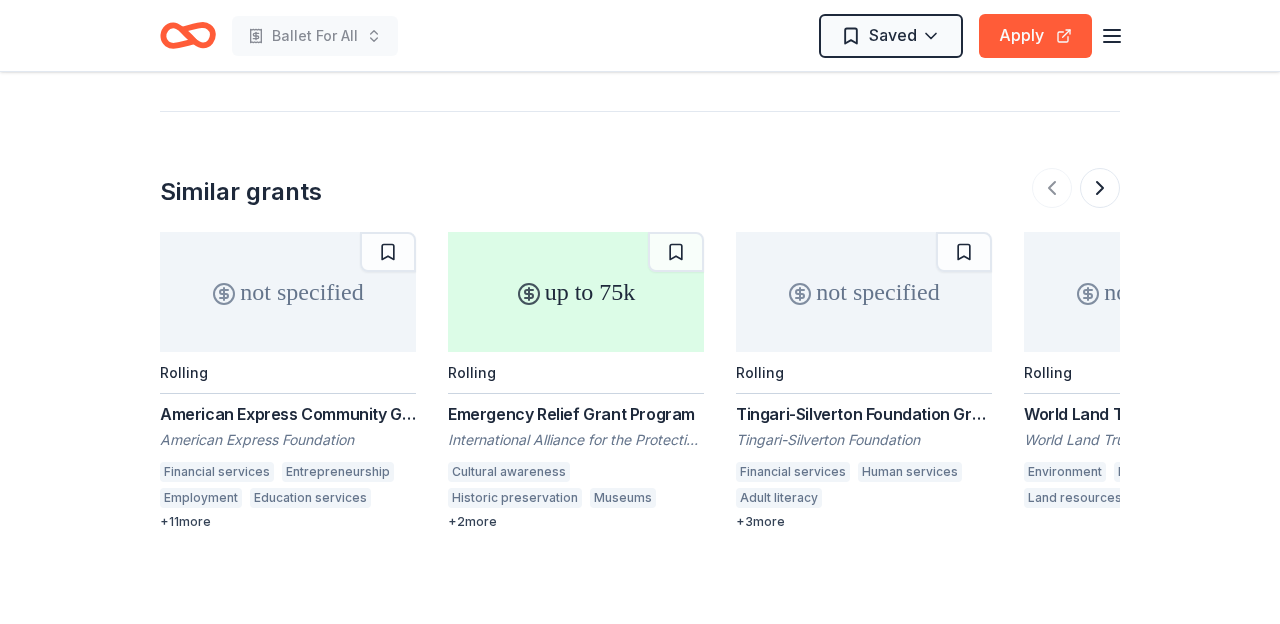 scroll, scrollTop: 2738, scrollLeft: 0, axis: vertical 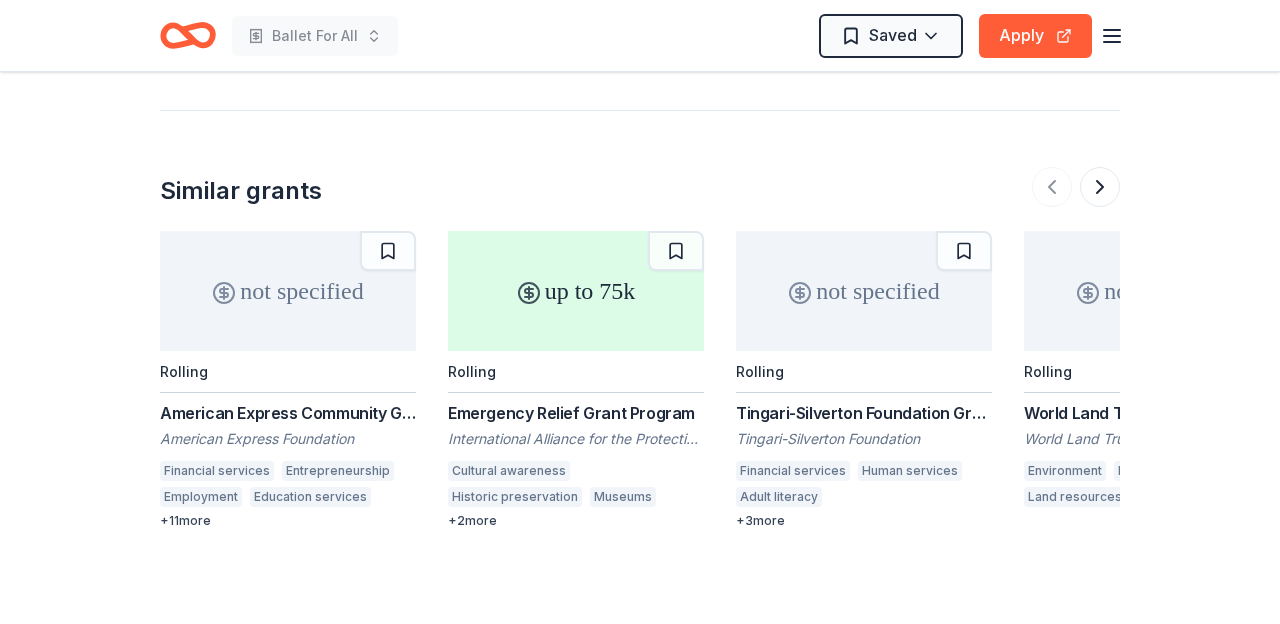 click on "American Express Community Giving" at bounding box center (288, 413) 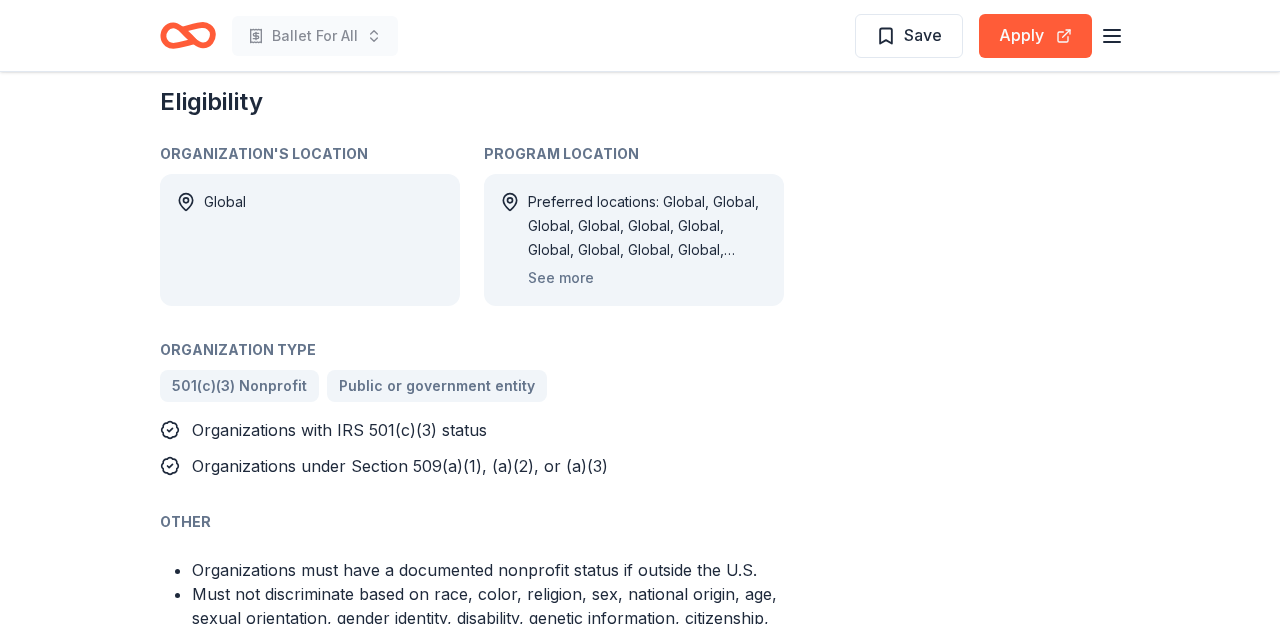 scroll, scrollTop: 1159, scrollLeft: 0, axis: vertical 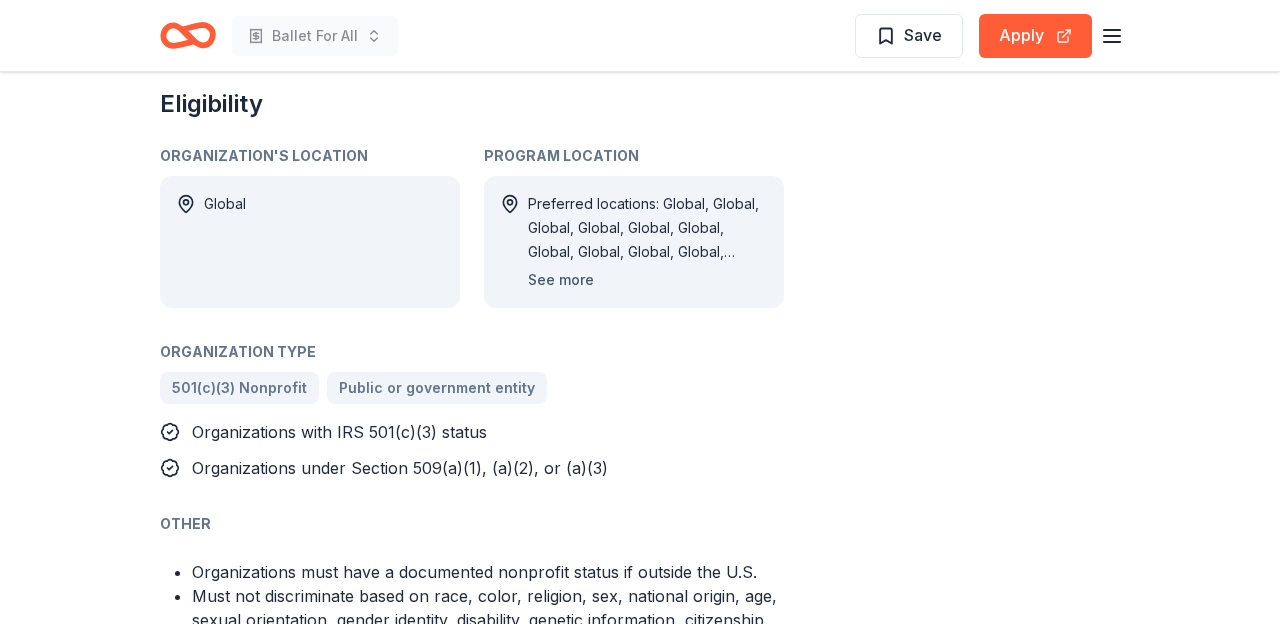 click on "See more" at bounding box center (561, 280) 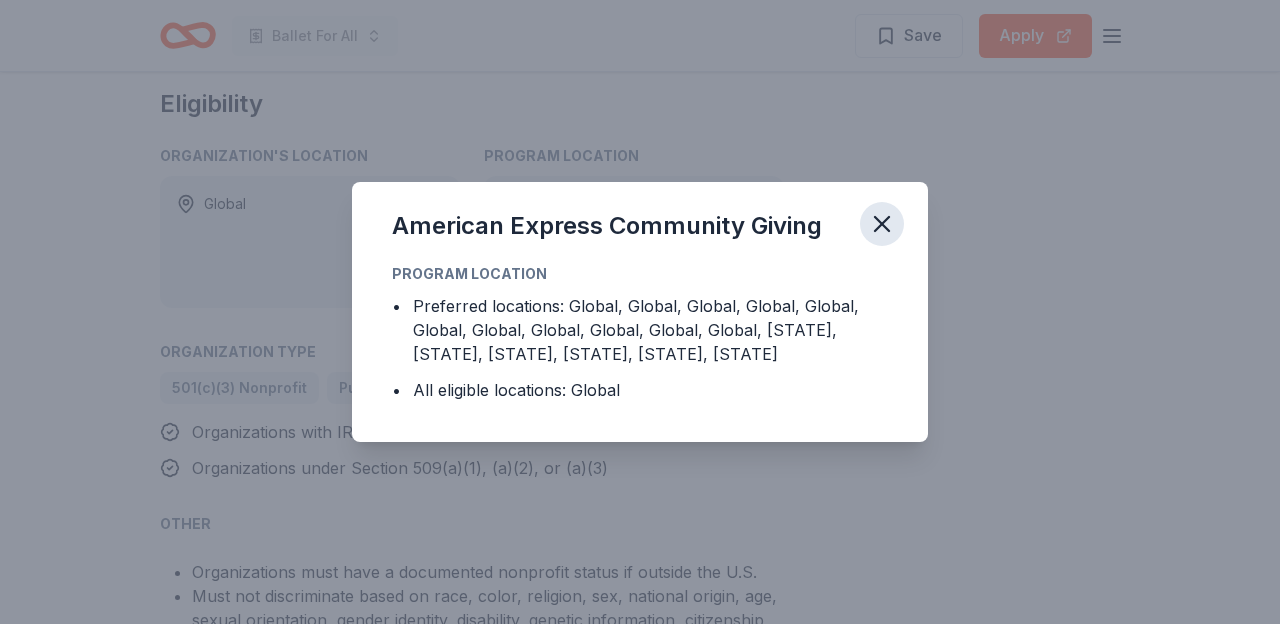 click 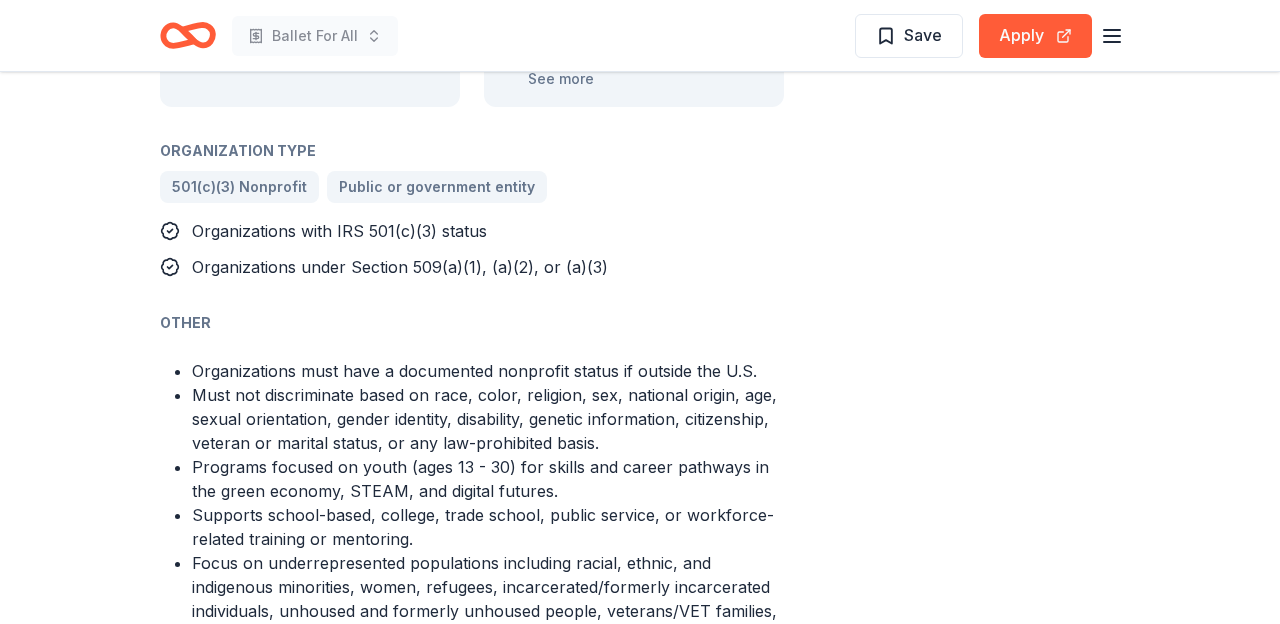 scroll, scrollTop: 1363, scrollLeft: 0, axis: vertical 